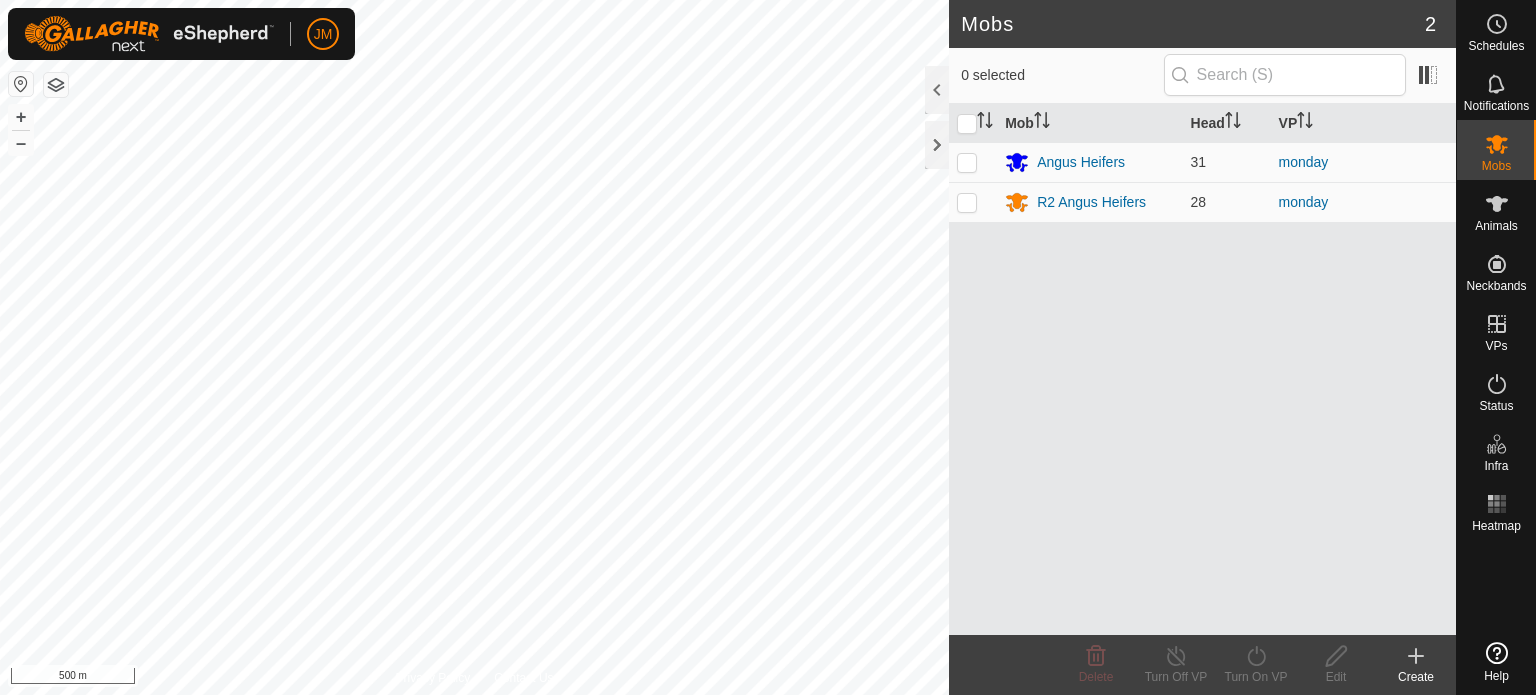 scroll, scrollTop: 0, scrollLeft: 0, axis: both 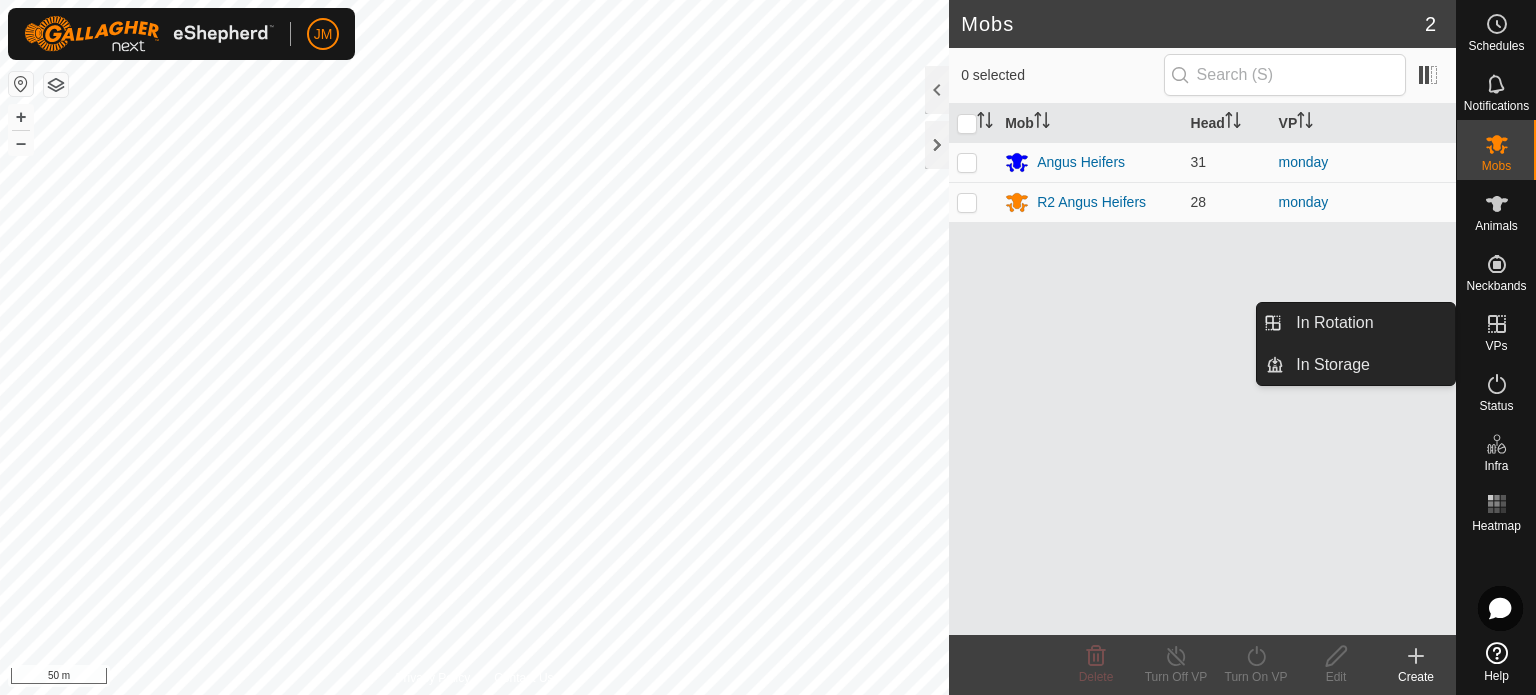 click on "In Rotation" at bounding box center (1369, 323) 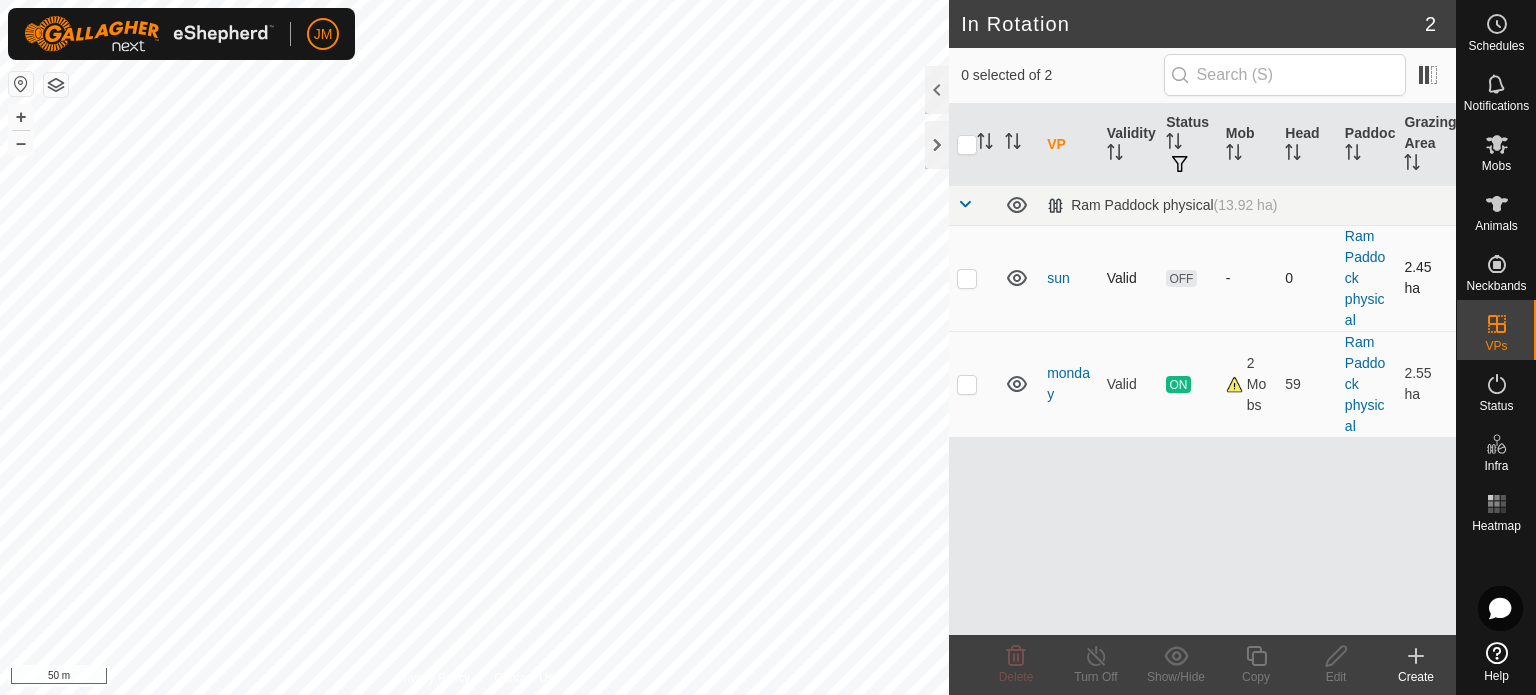 click at bounding box center [967, 278] 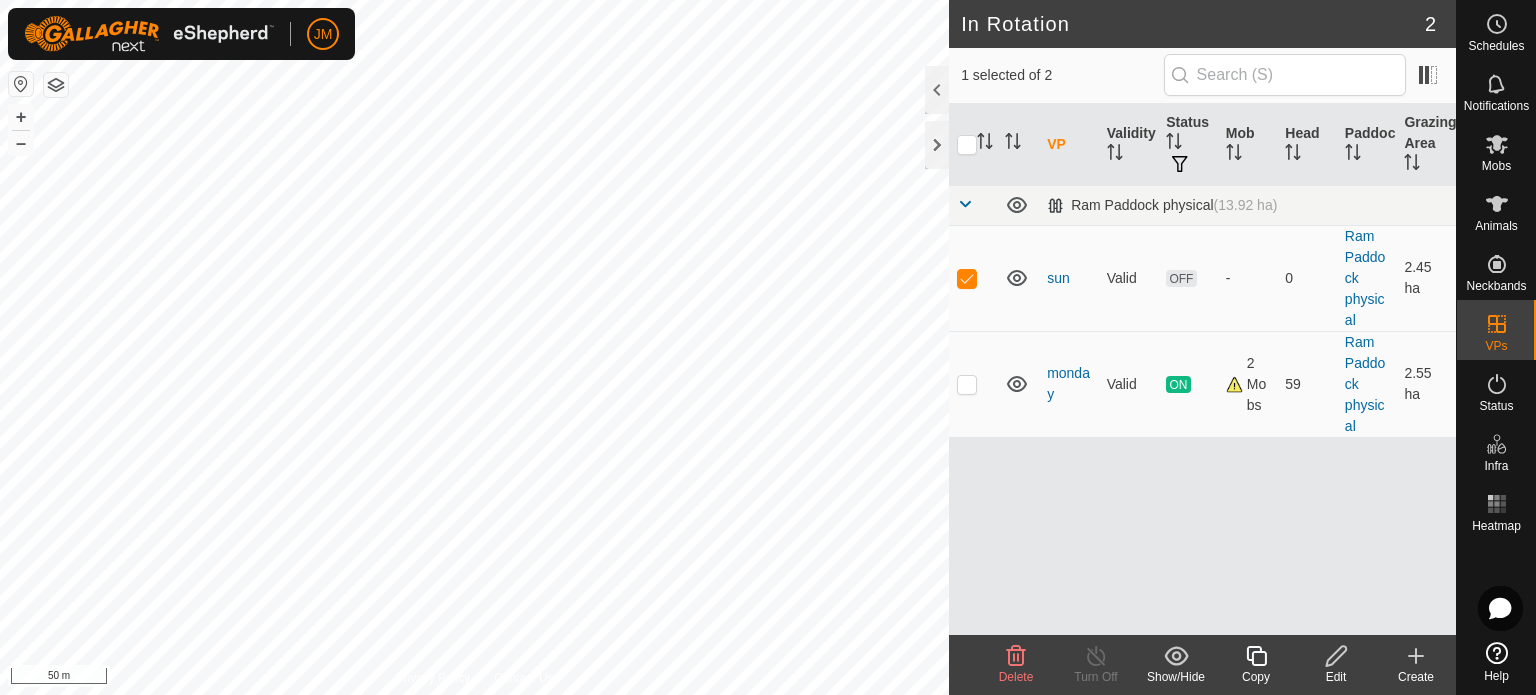 click 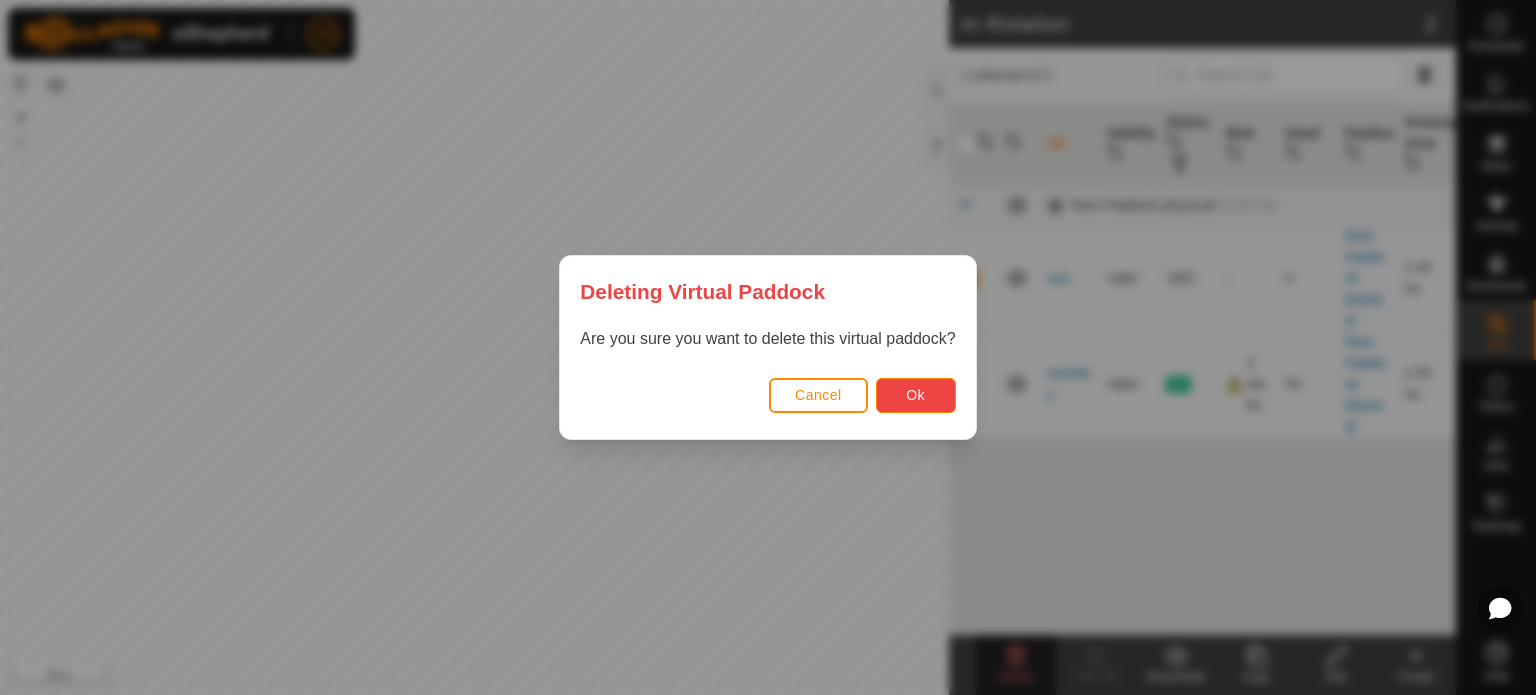 click on "Ok" at bounding box center (916, 395) 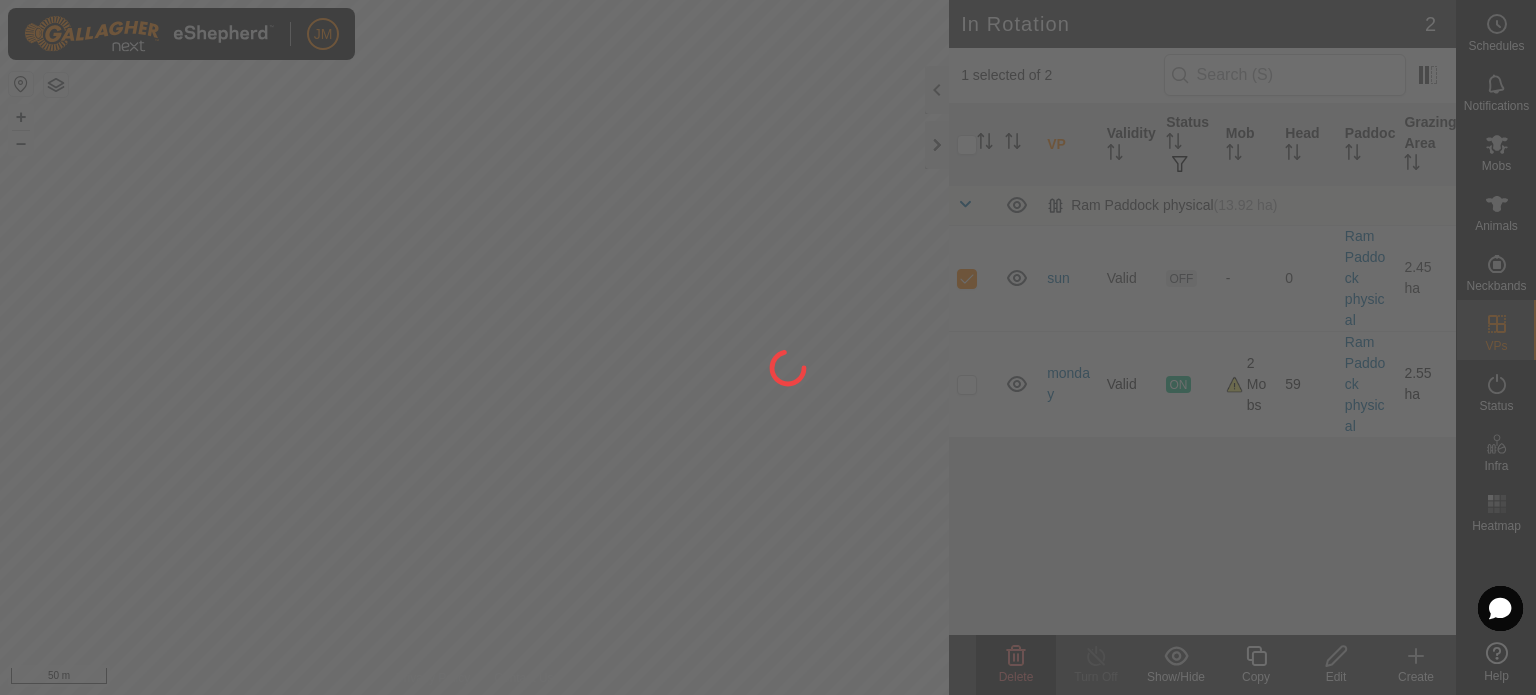 checkbox on "false" 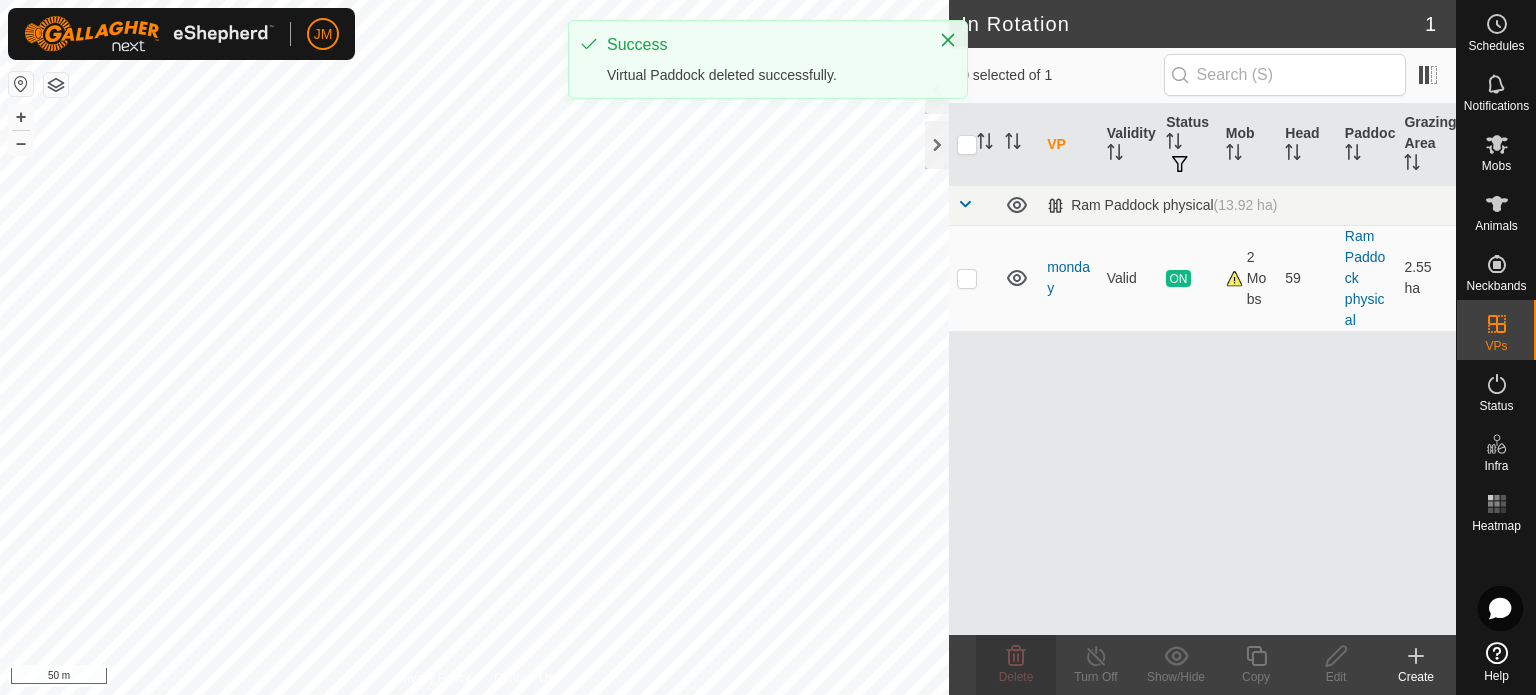 click 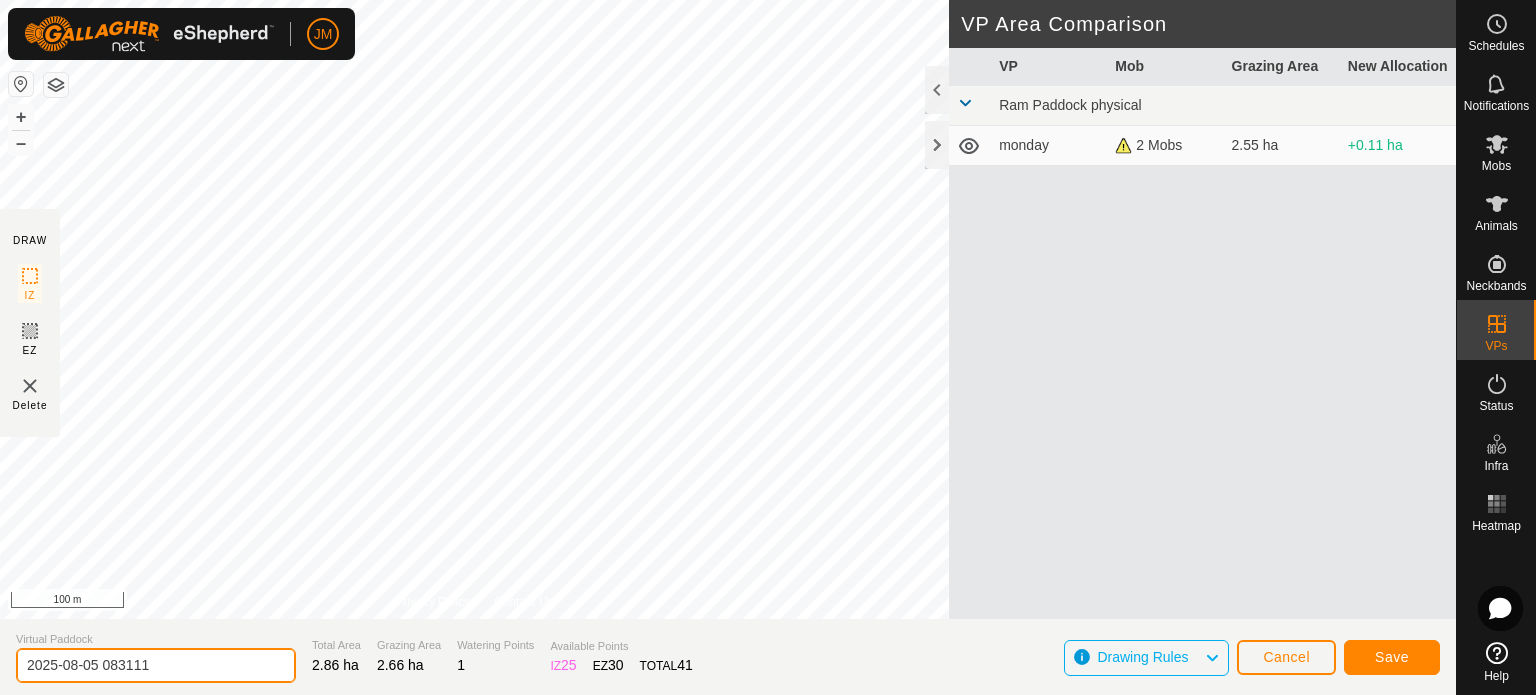 click on "2025-08-05 083111" 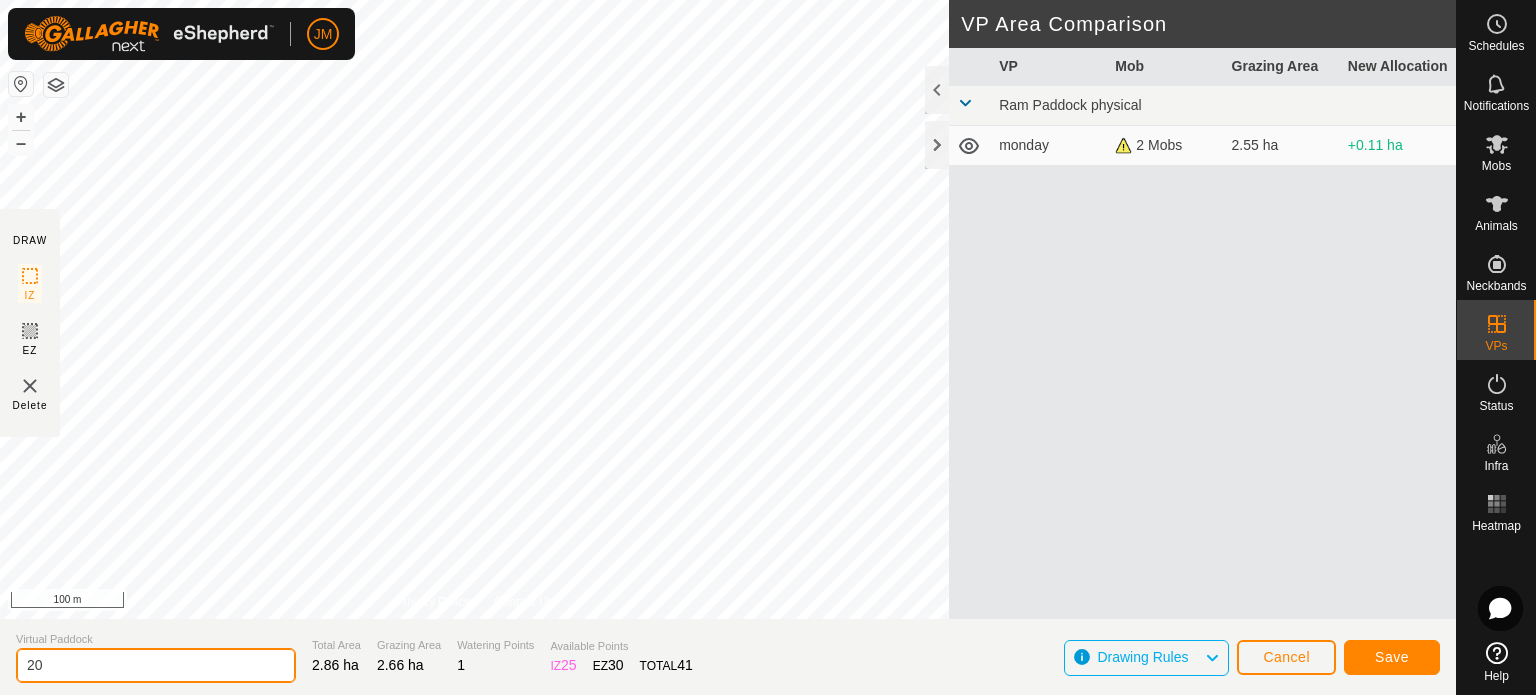 type on "2" 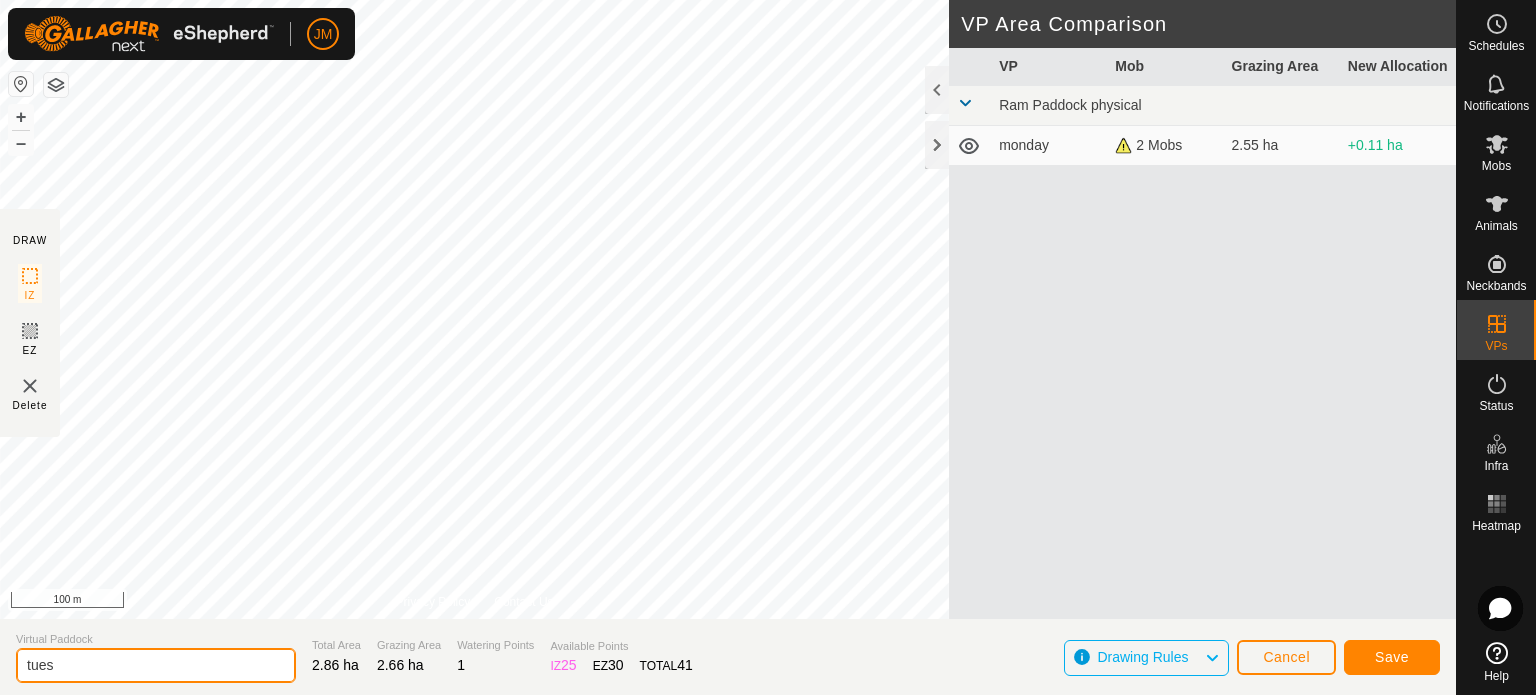 type on "tues" 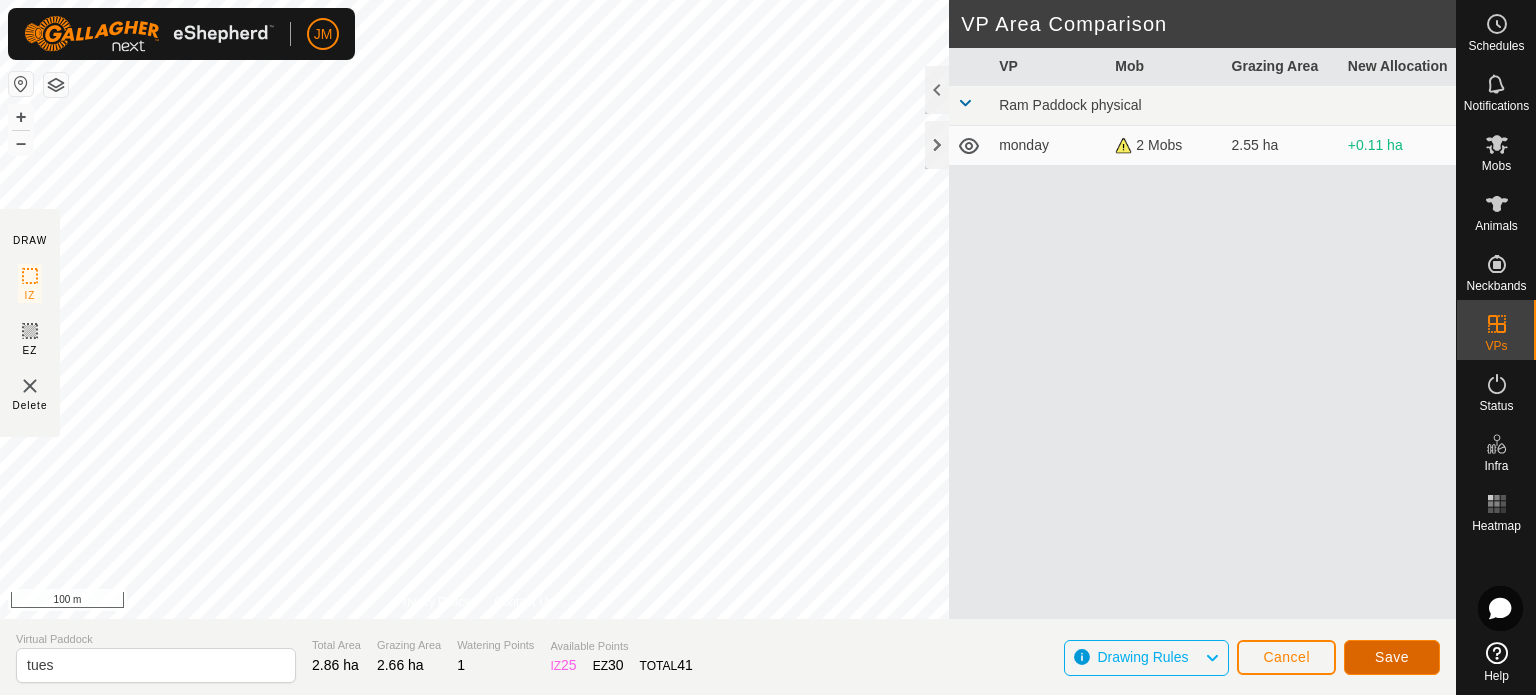 click on "Save" 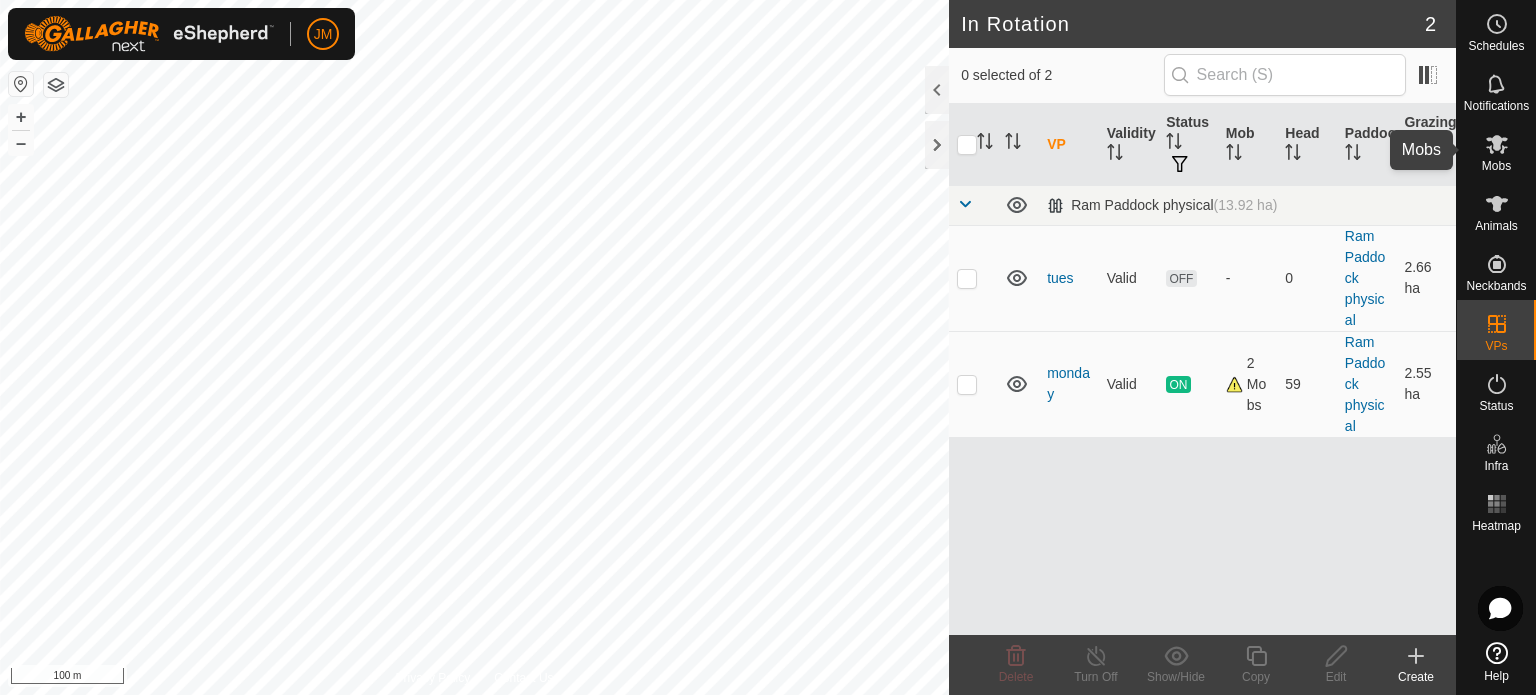 click 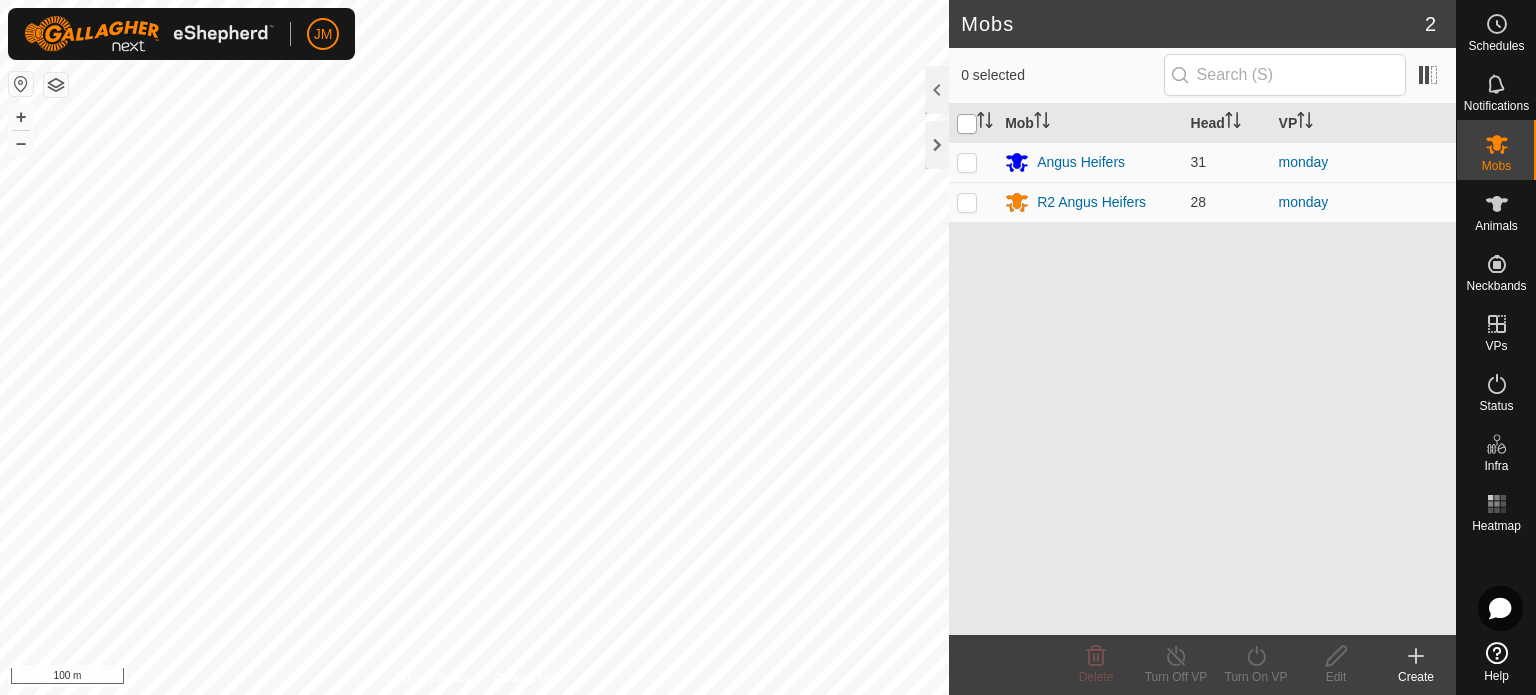 click at bounding box center (967, 124) 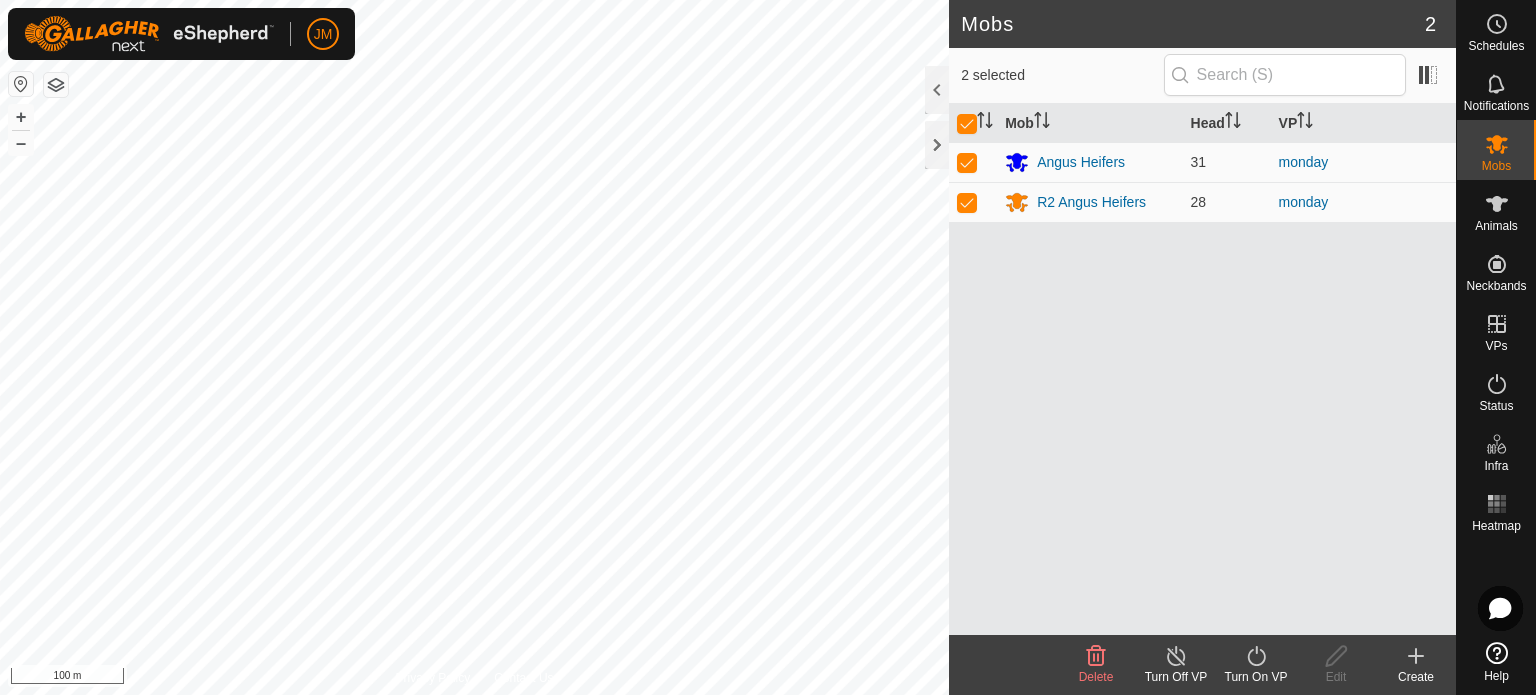 click 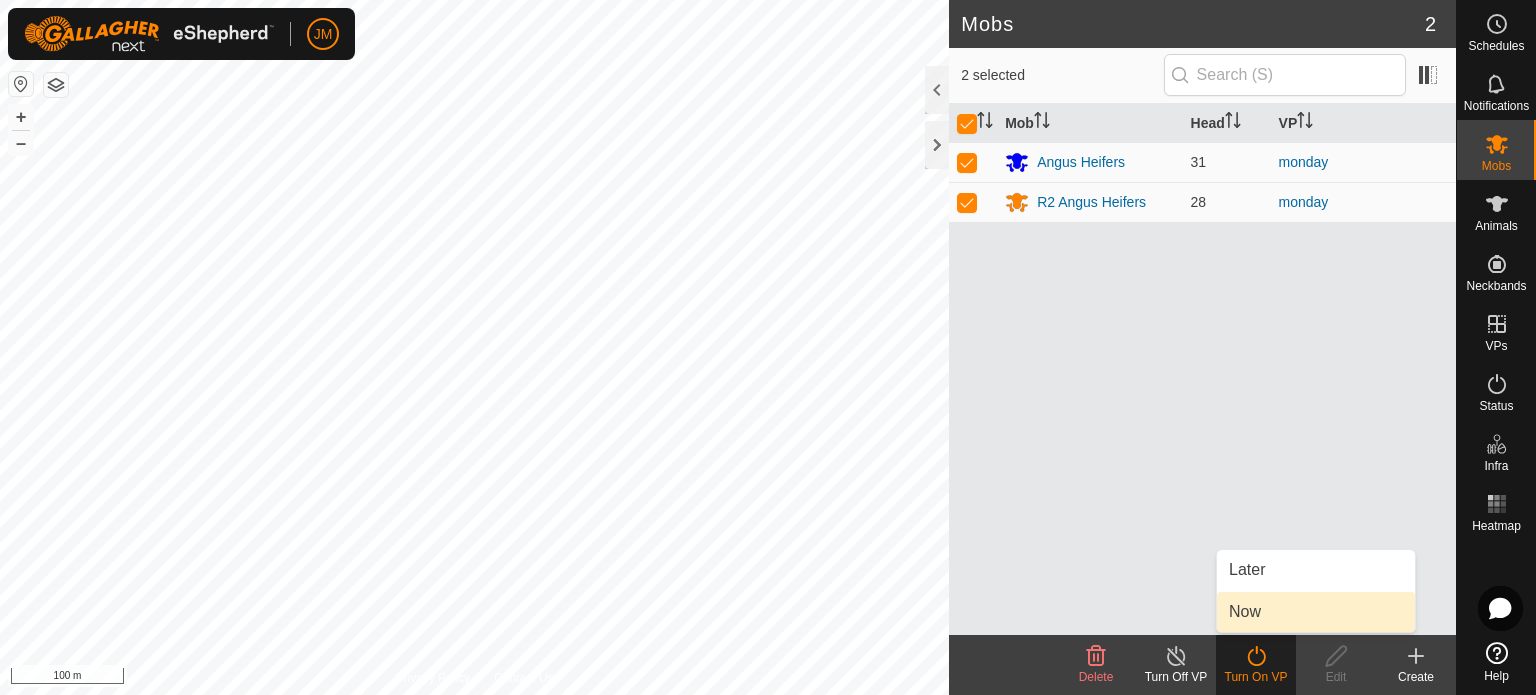 click on "Now" at bounding box center (1316, 612) 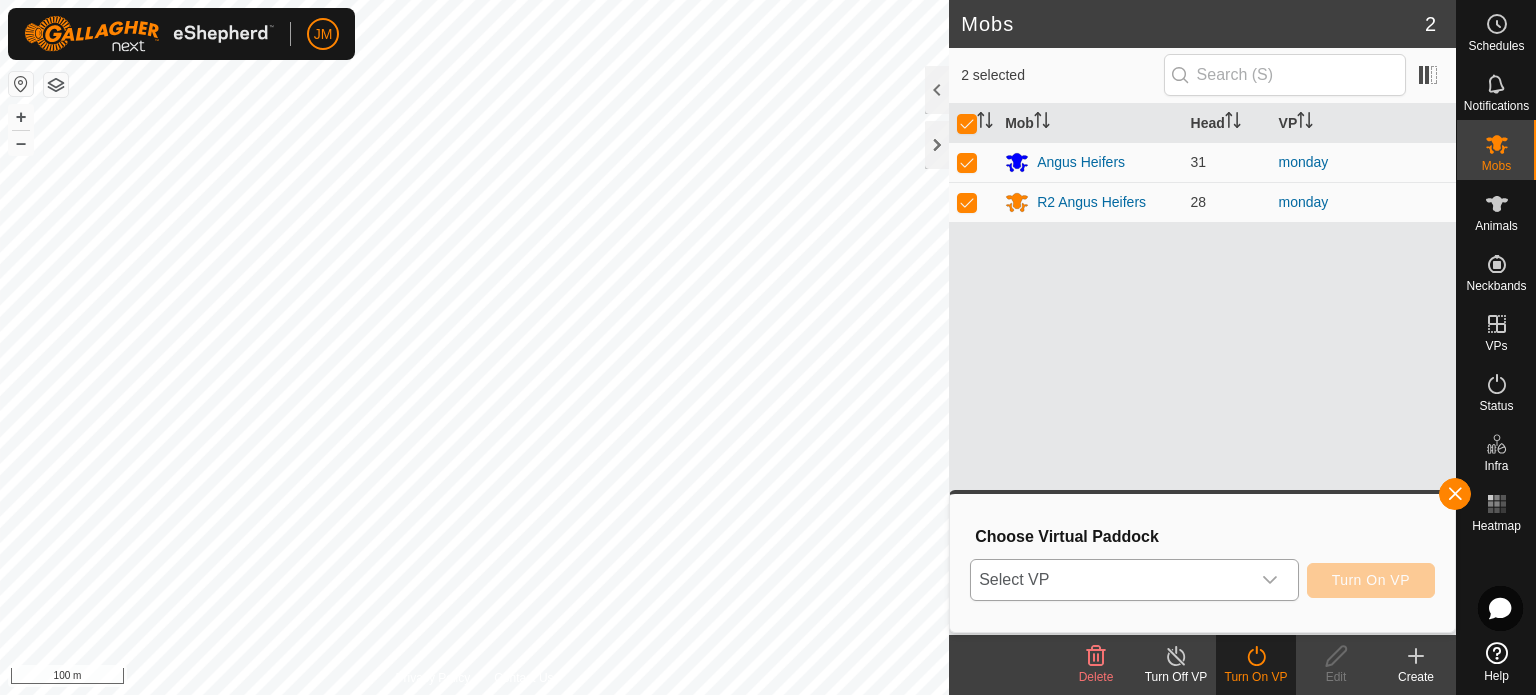 click on "Select VP" at bounding box center (1110, 580) 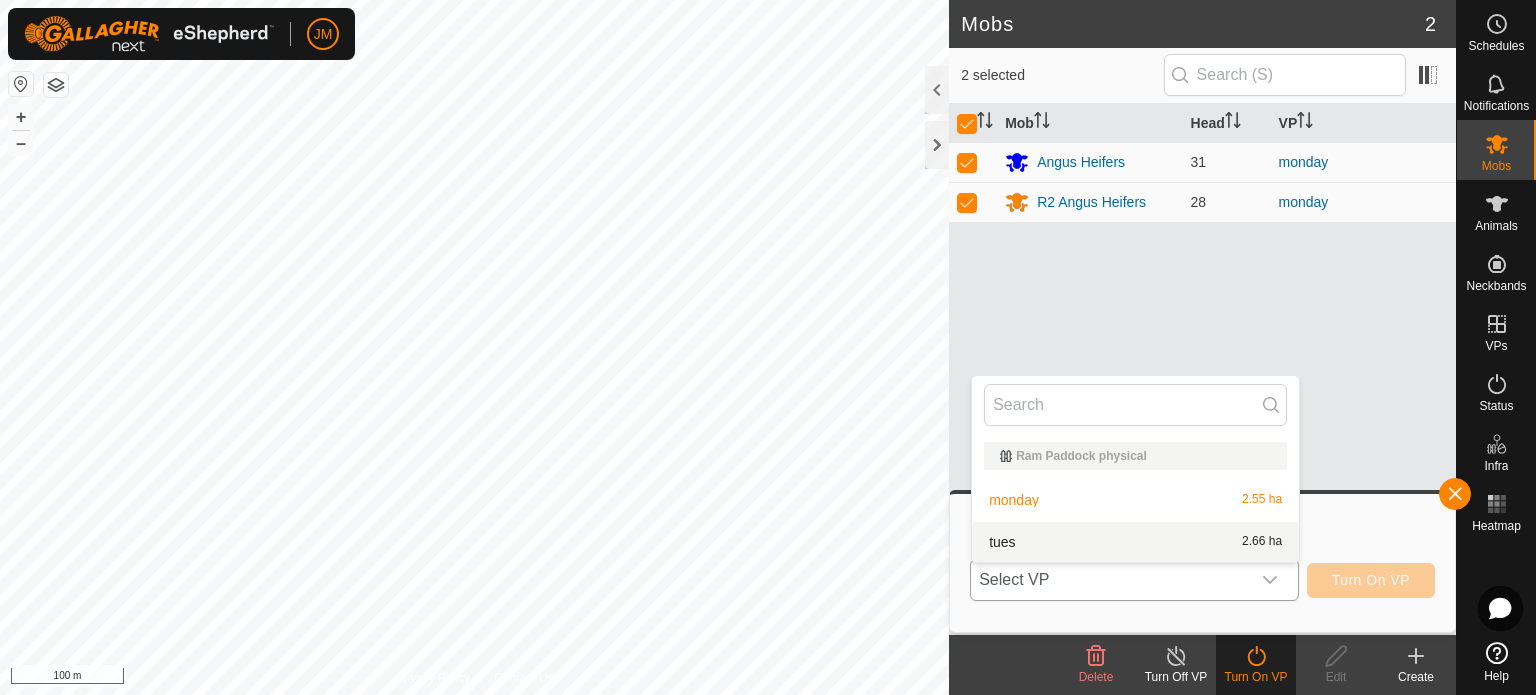 click on "tues  2.66 ha" at bounding box center (1135, 542) 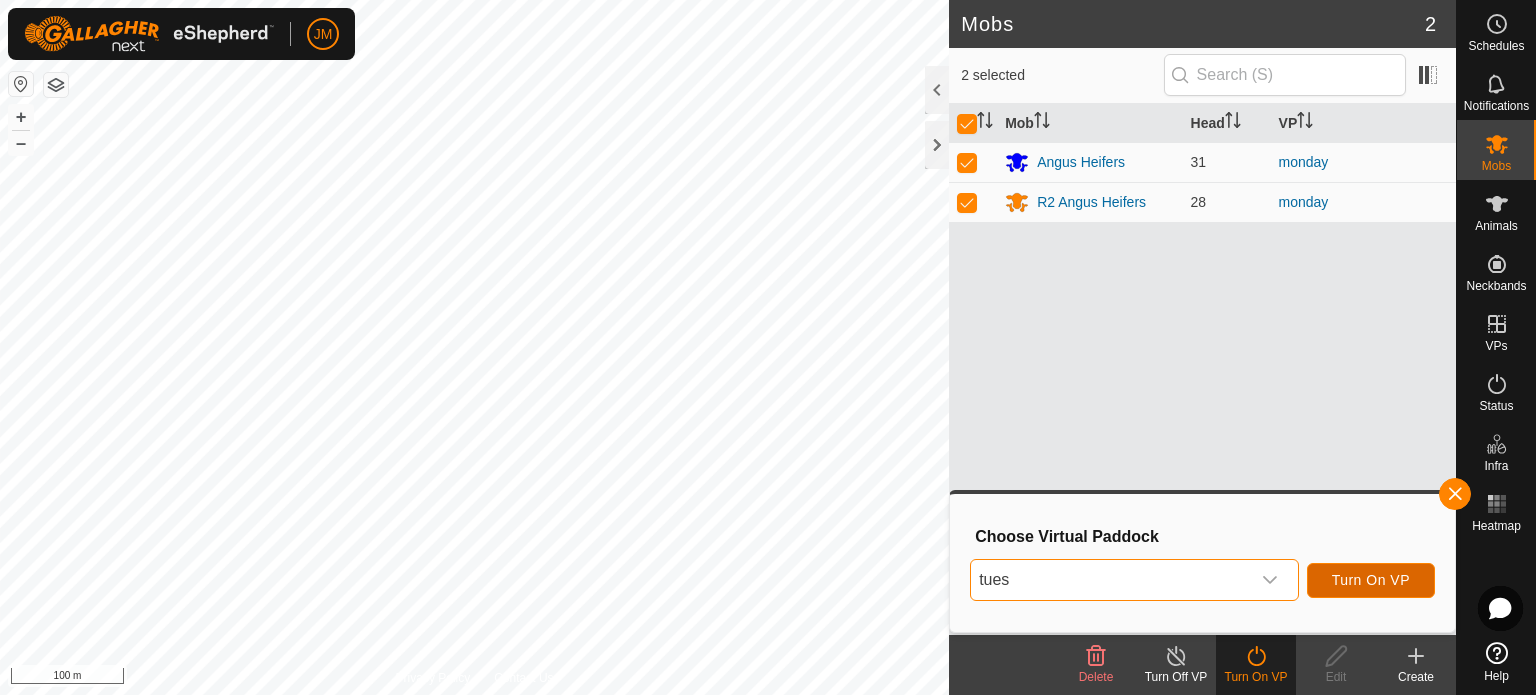 click on "Turn On VP" at bounding box center (1371, 580) 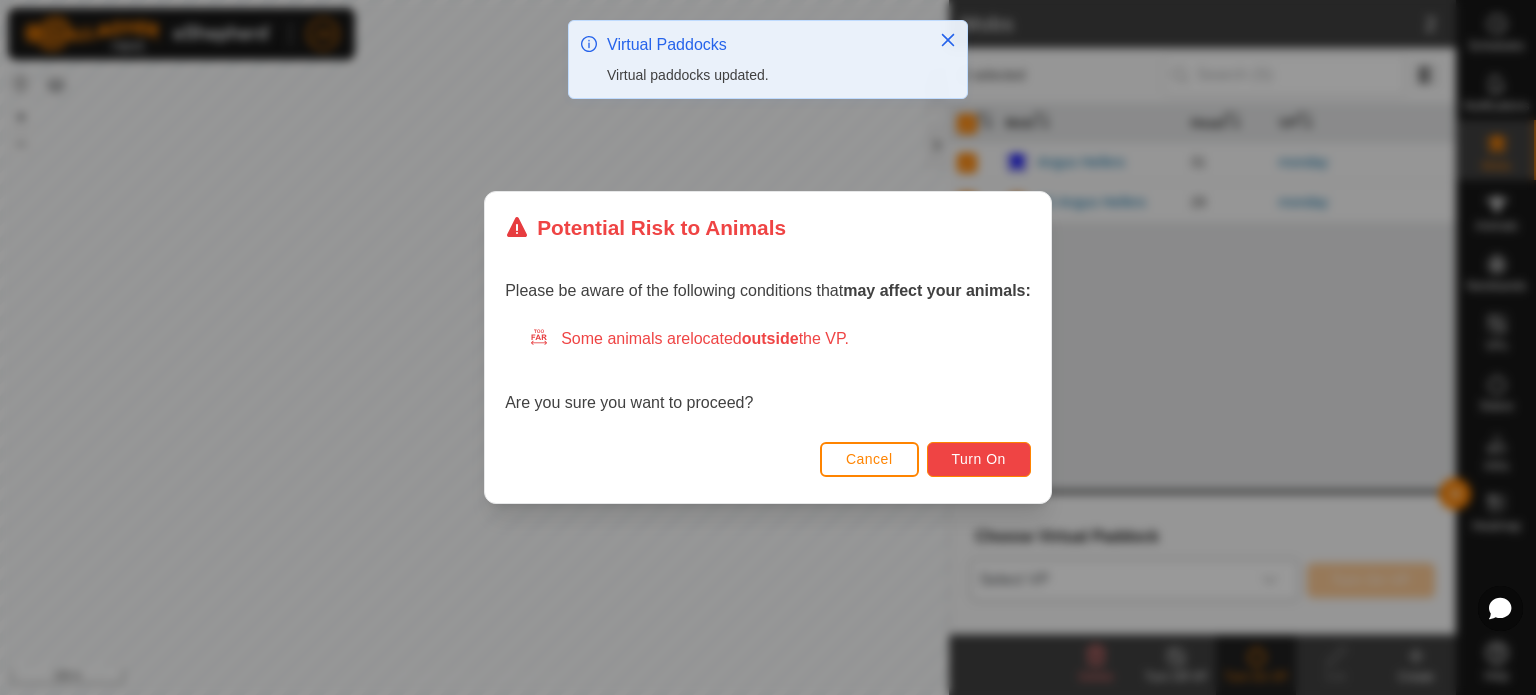 click on "Turn On" at bounding box center [979, 459] 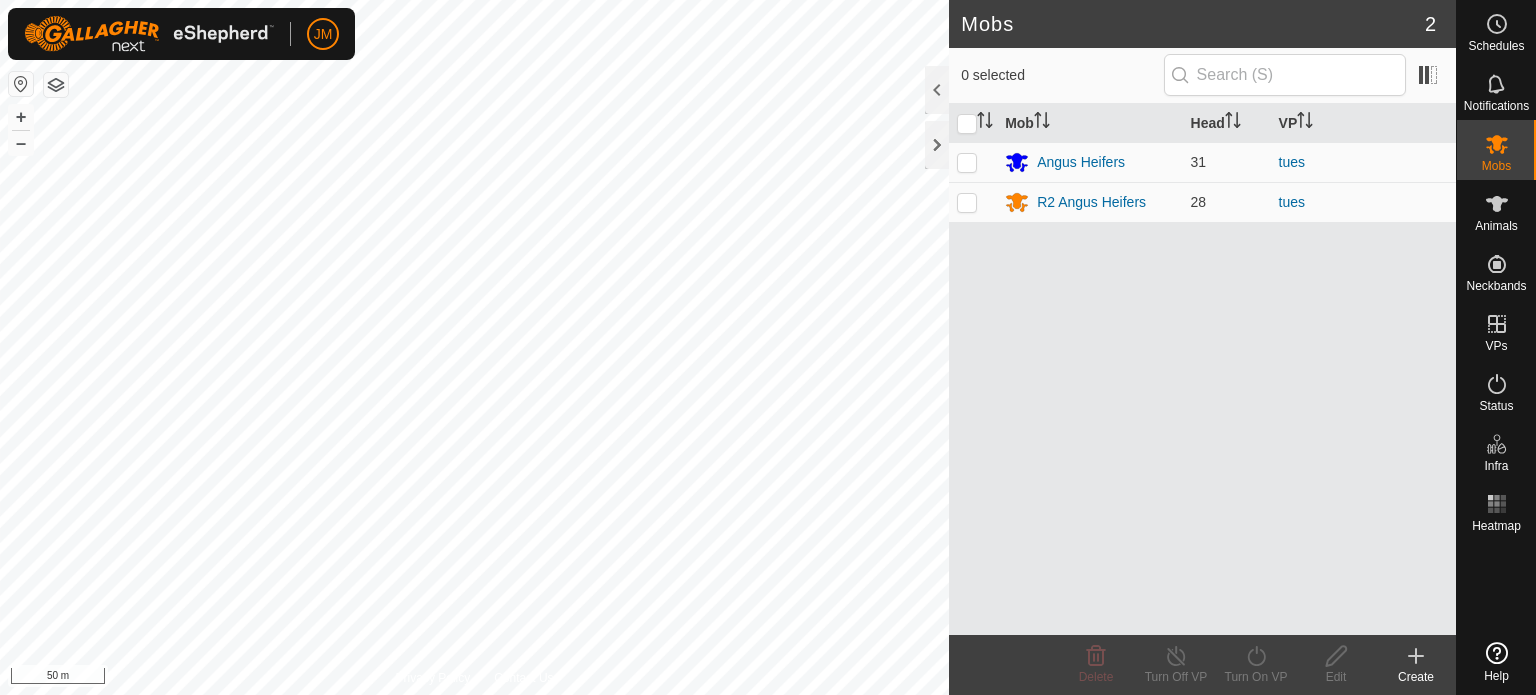 scroll, scrollTop: 0, scrollLeft: 0, axis: both 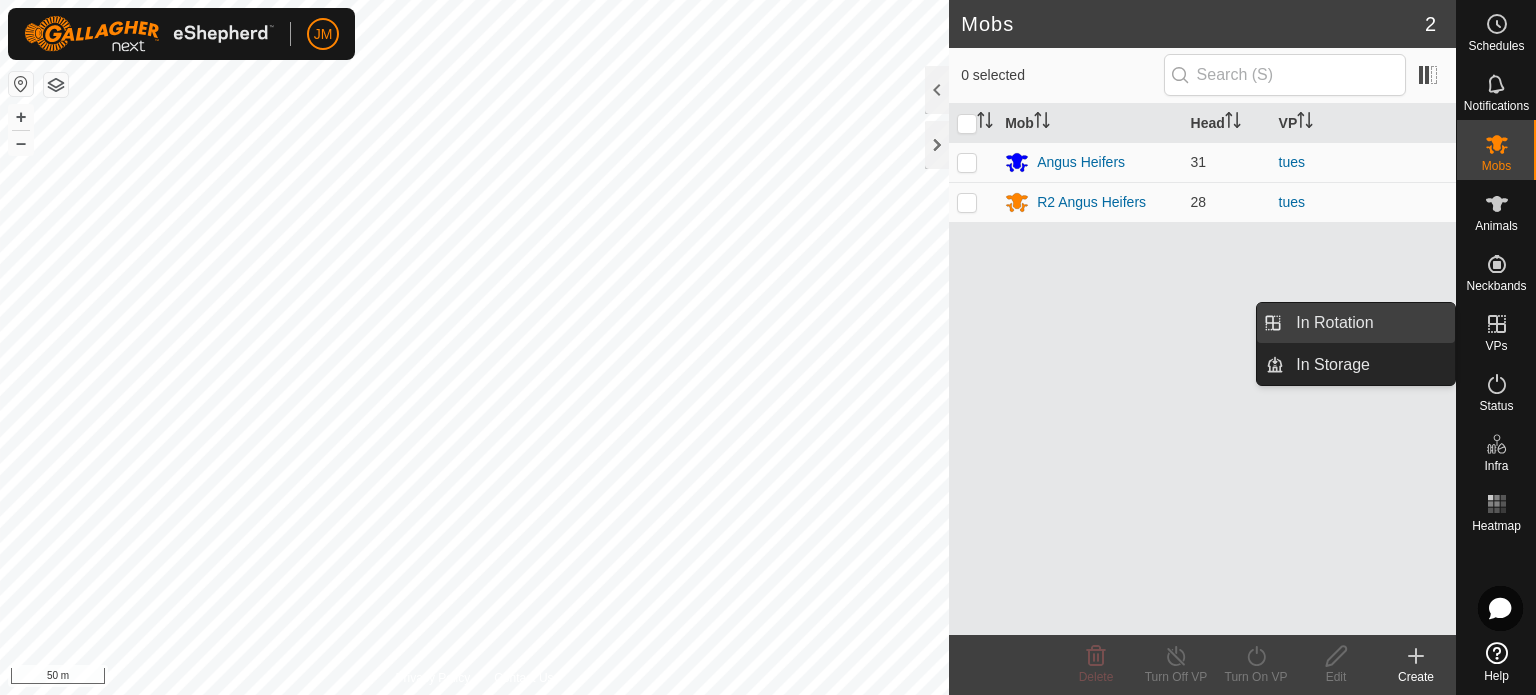 click on "In Rotation" at bounding box center [1369, 323] 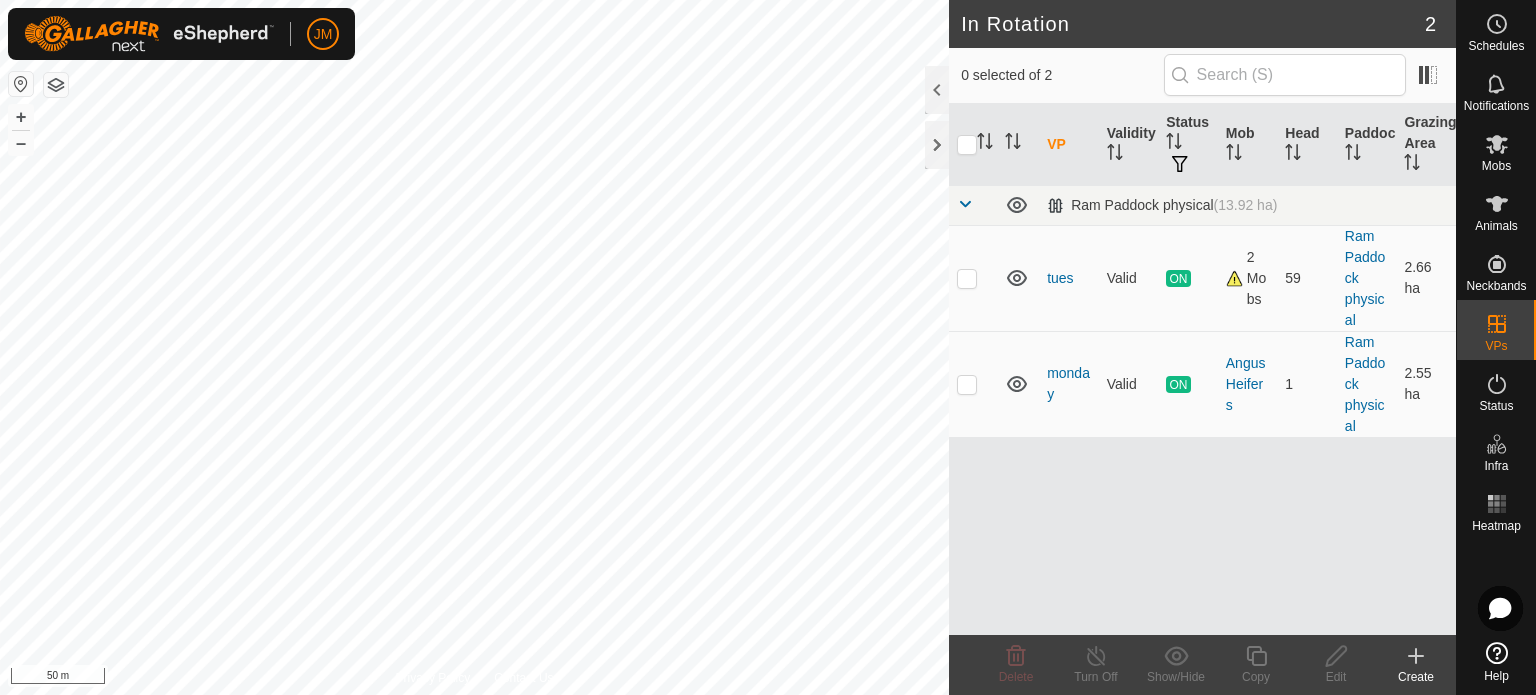click 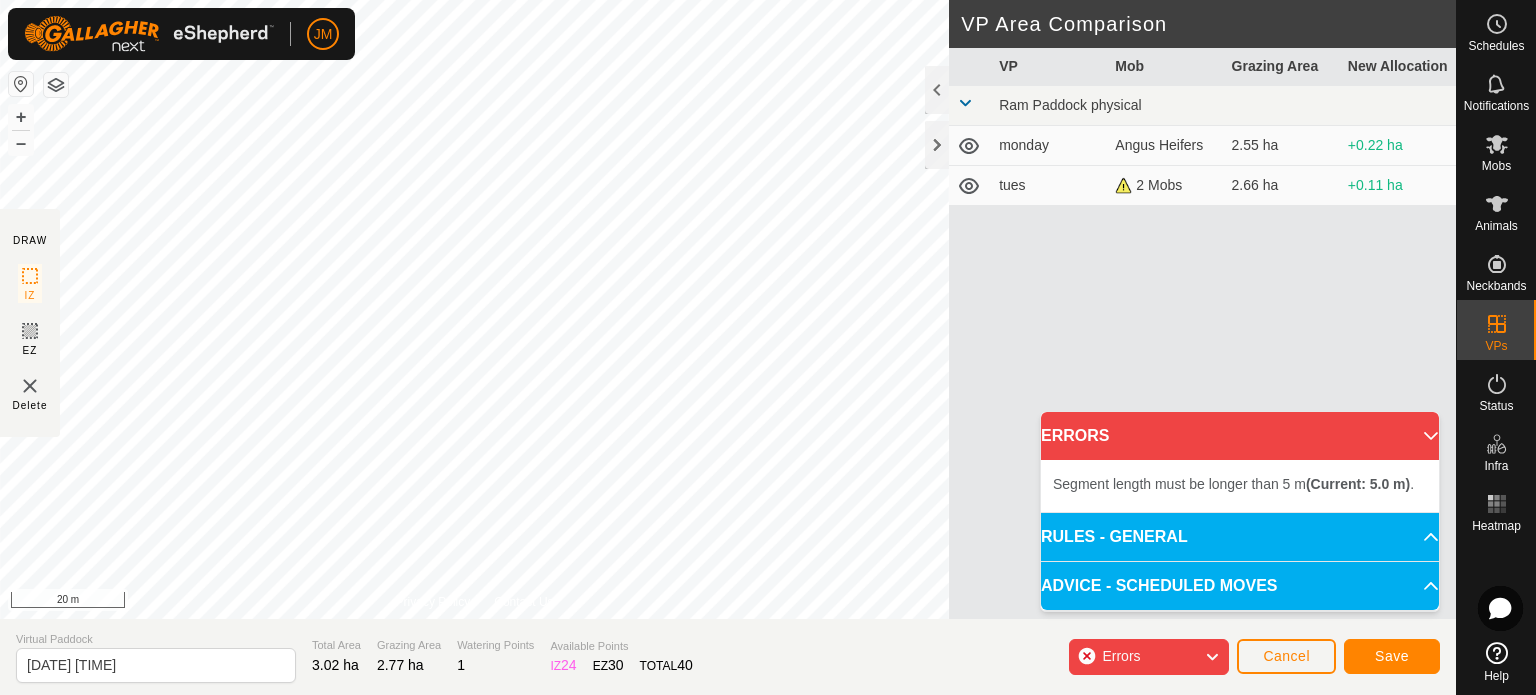 click on "Segment length must be longer than 5 m  (Current: 5.0 m) . + – ⇧ i 20 m" at bounding box center (474, 309) 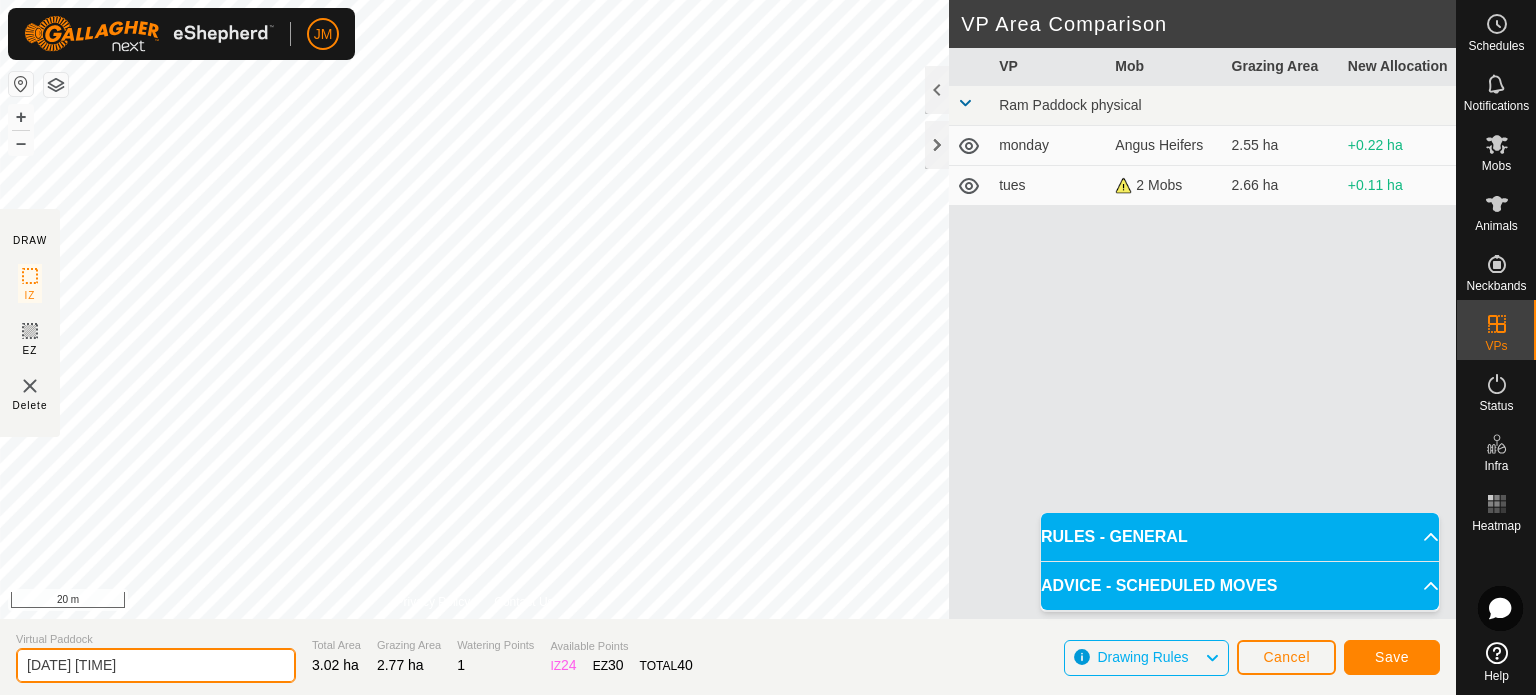 click on "2025-08-05 085320" 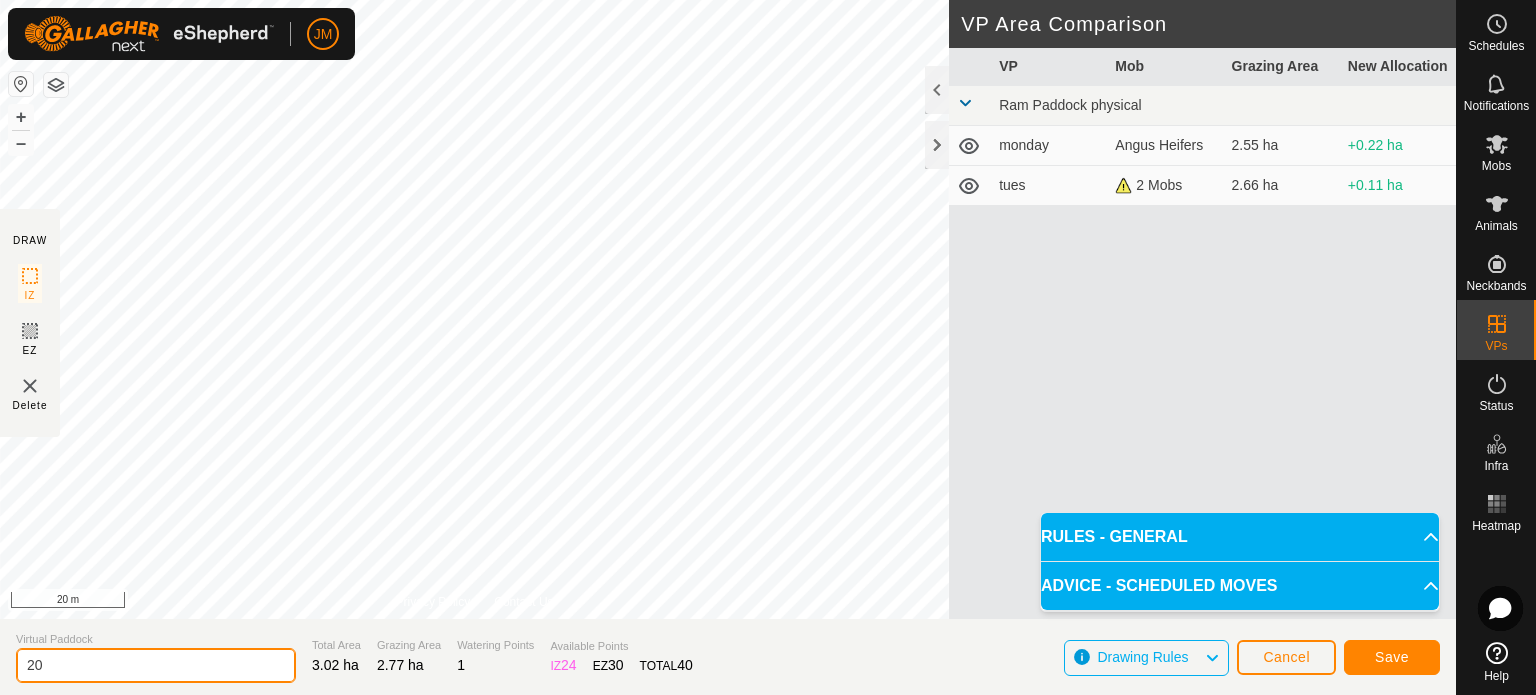 type on "2" 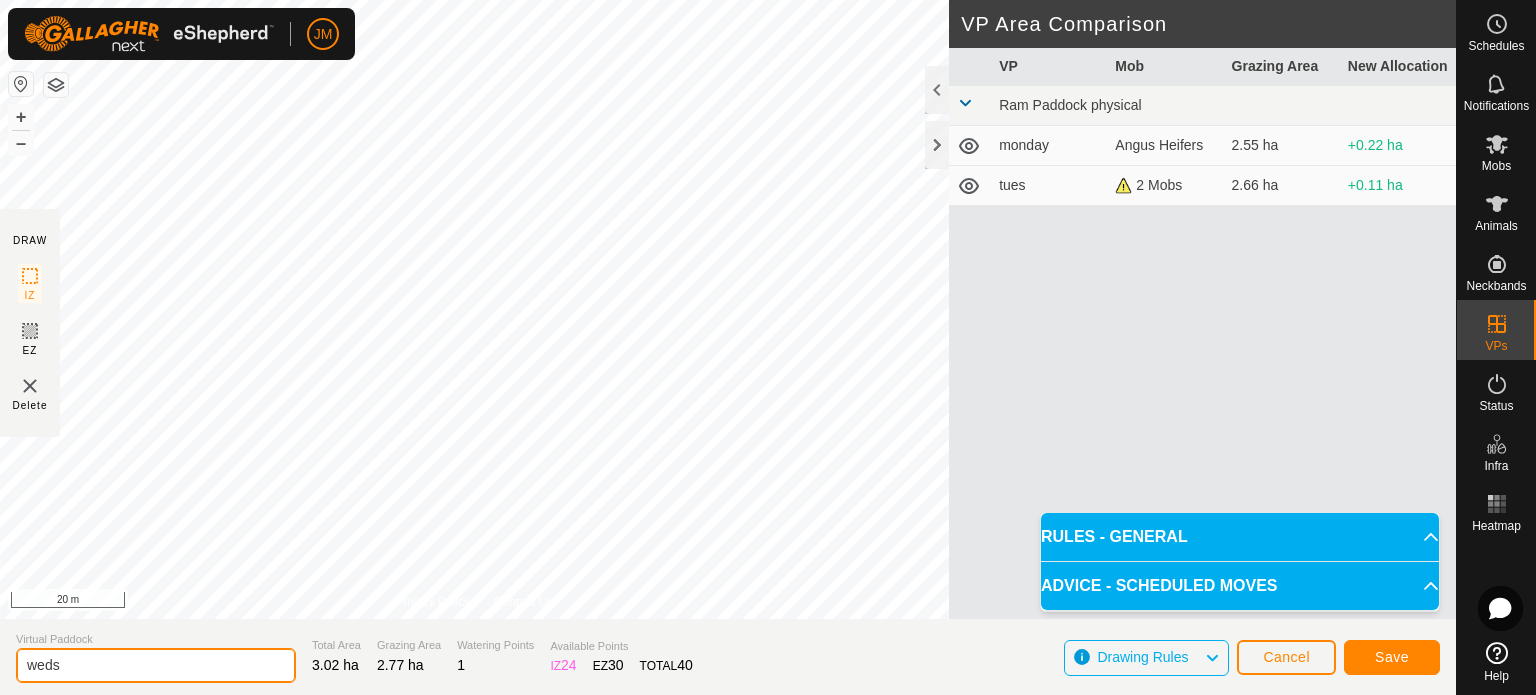 type on "weds" 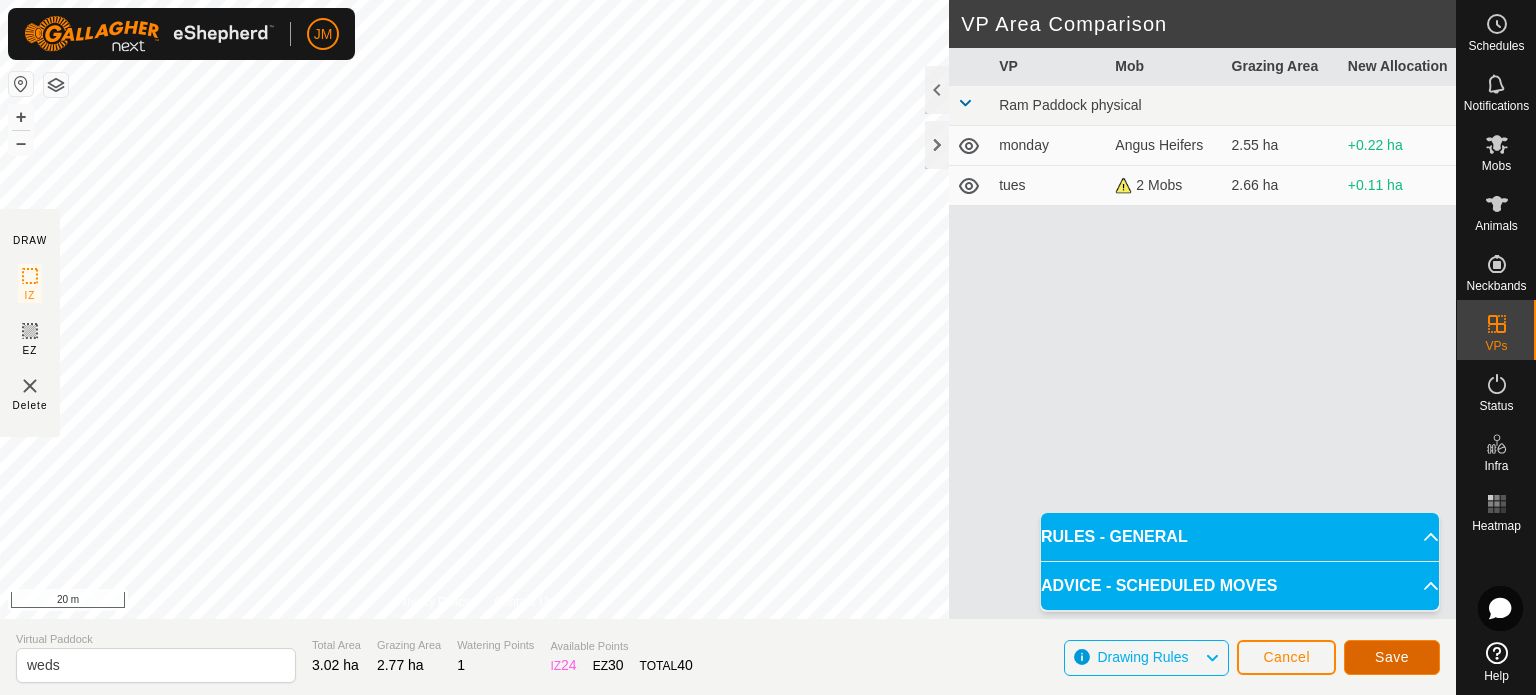 click on "Save" 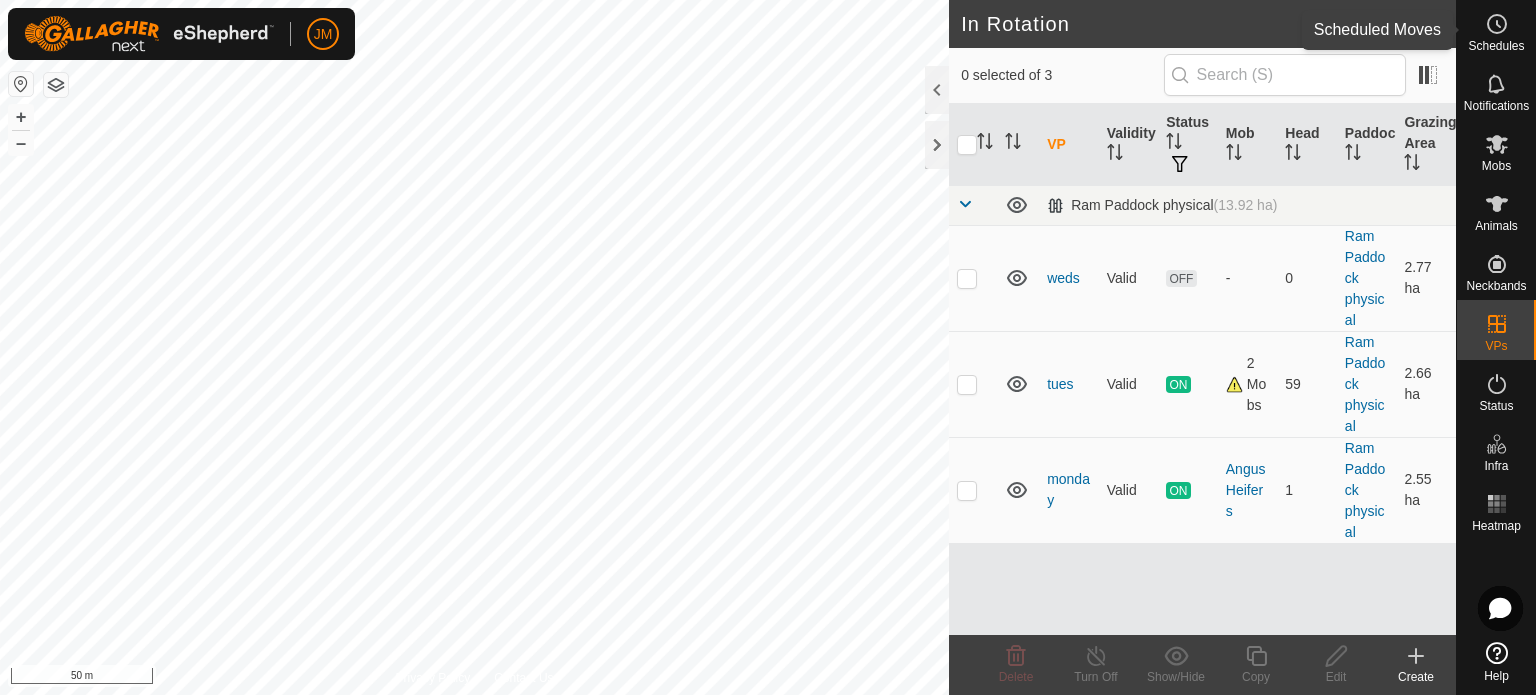 click on "Schedules" at bounding box center [1496, 46] 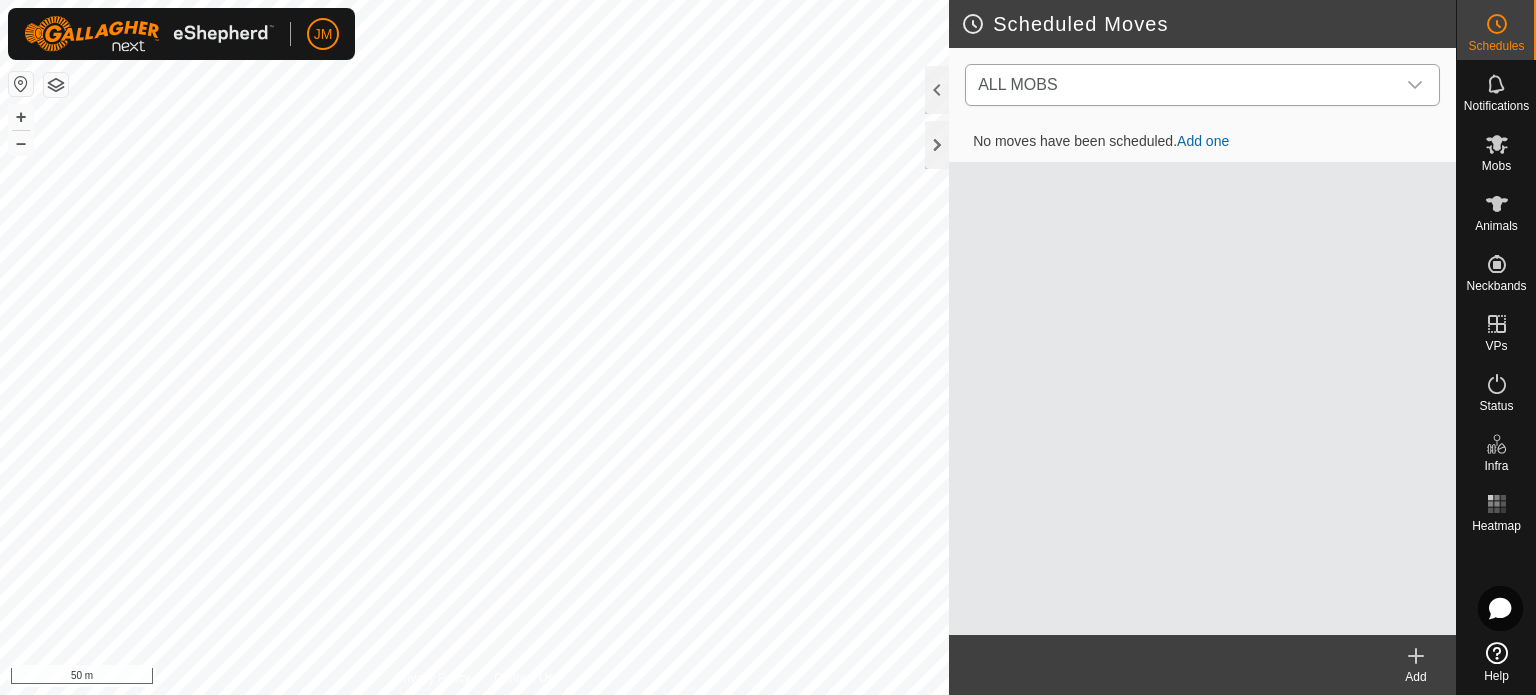 click on "ALL MOBS" at bounding box center (1182, 85) 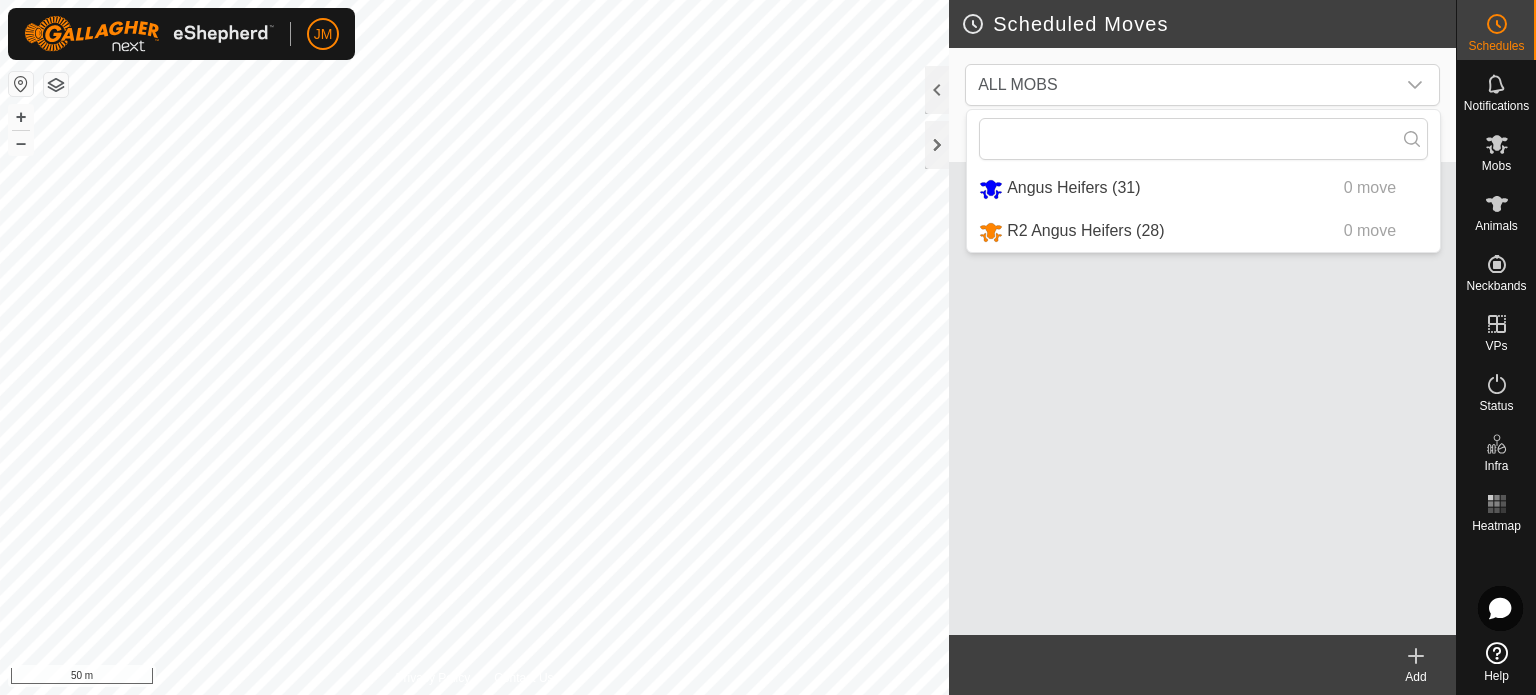 click on "No moves have been scheduled.   Add one" at bounding box center [1202, 378] 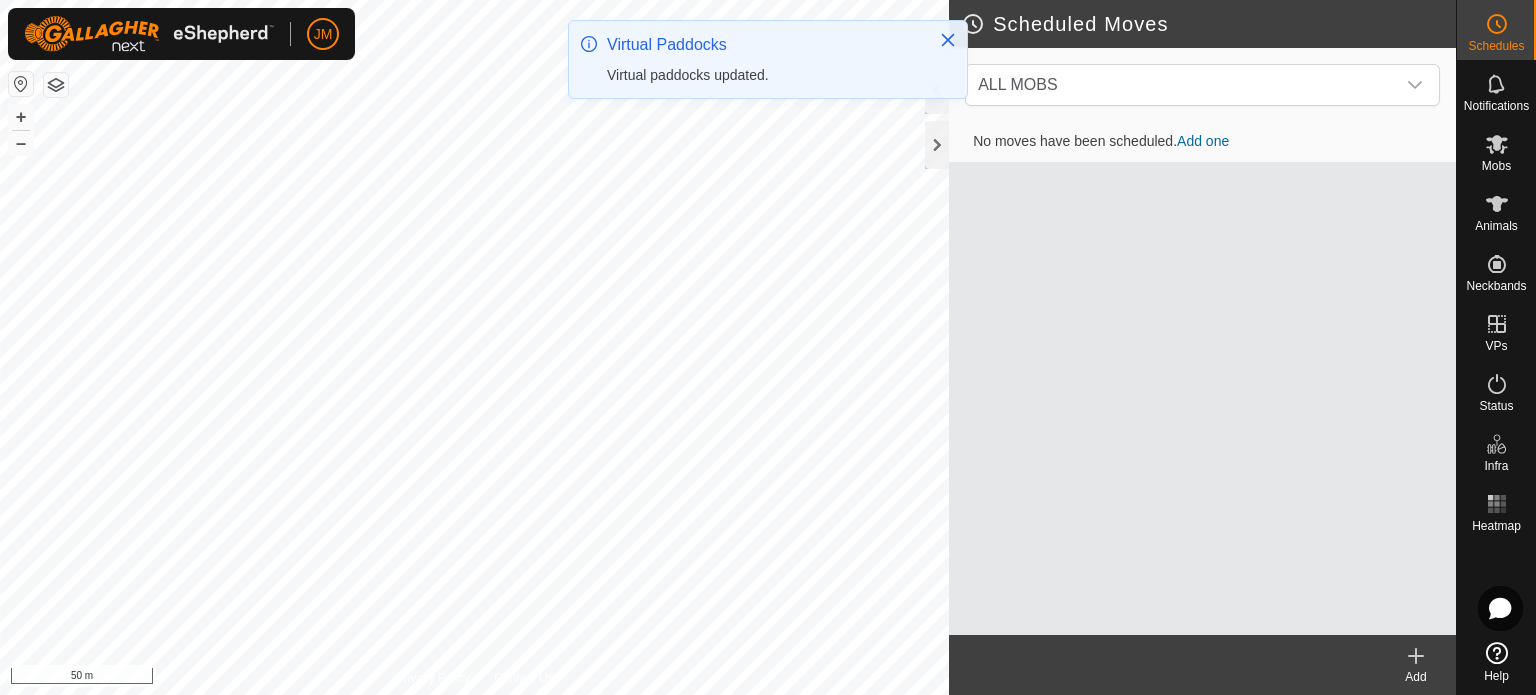 click on "Add one" at bounding box center [1203, 141] 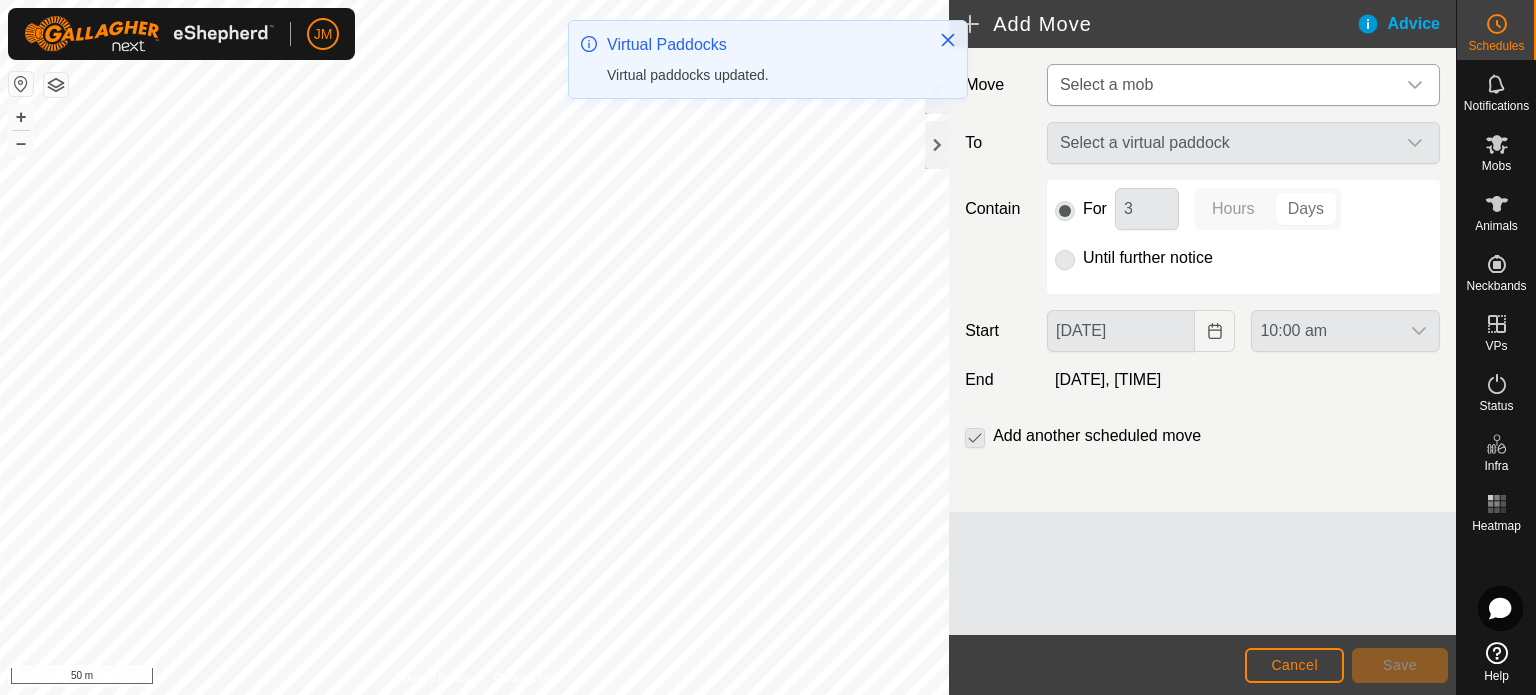 click on "Select a mob" at bounding box center [1223, 85] 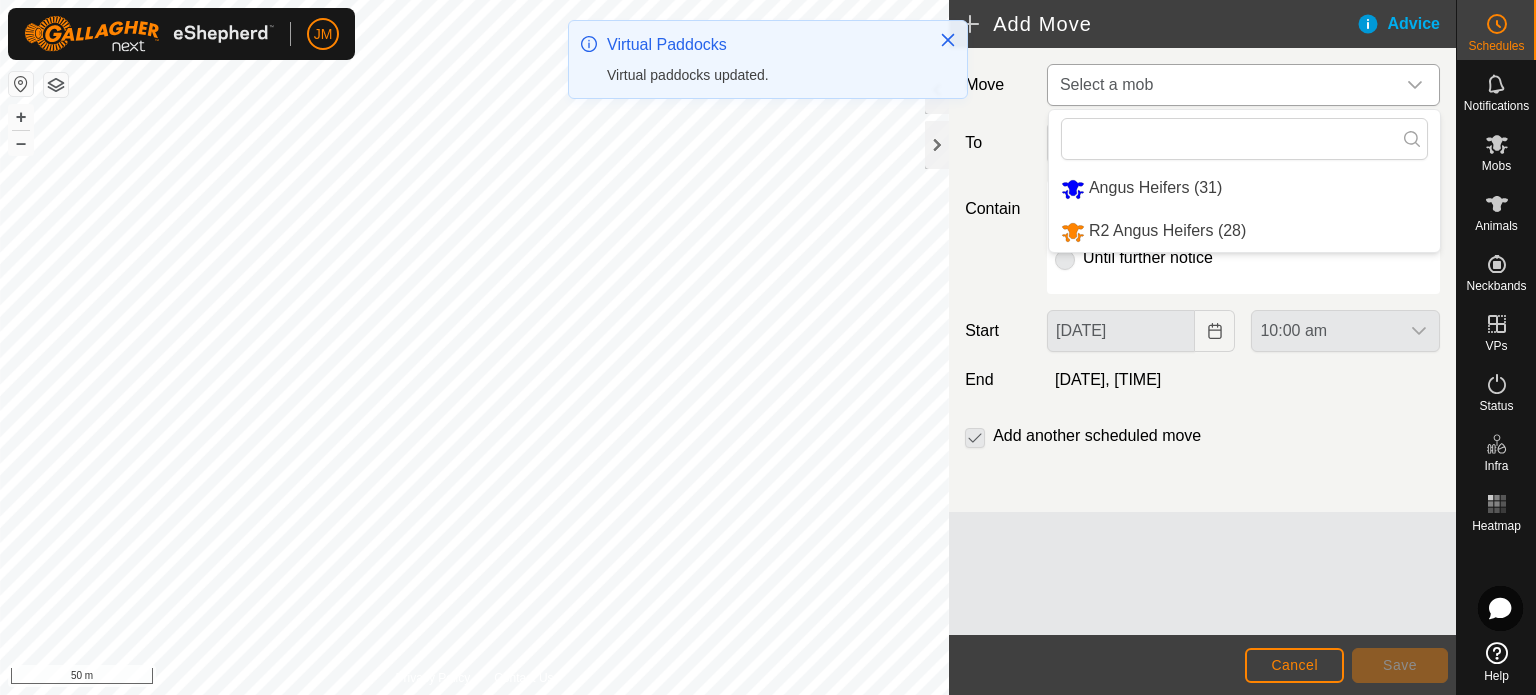 click on "Angus Heifers (31)" at bounding box center [1244, 188] 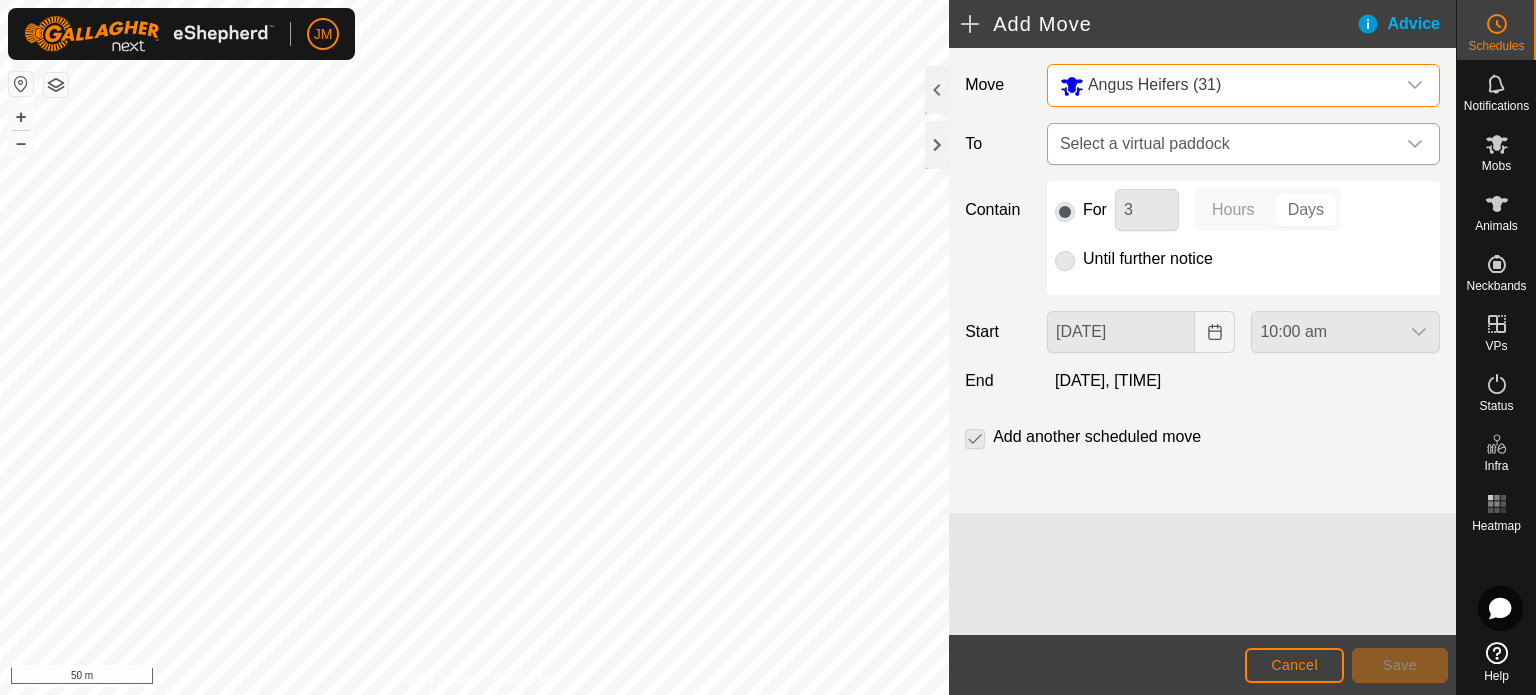 click on "Select a virtual paddock" at bounding box center [1223, 144] 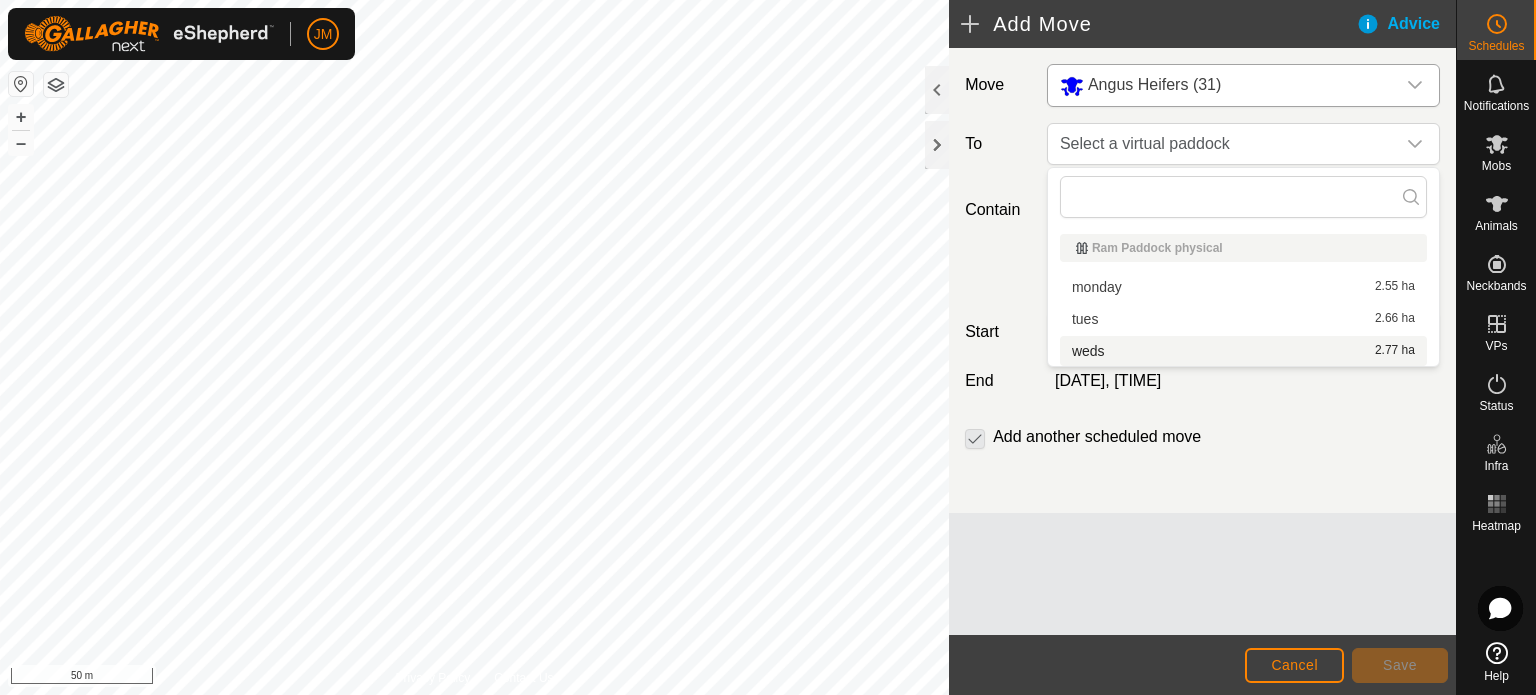 click on "weds  2.77 ha" at bounding box center (1243, 351) 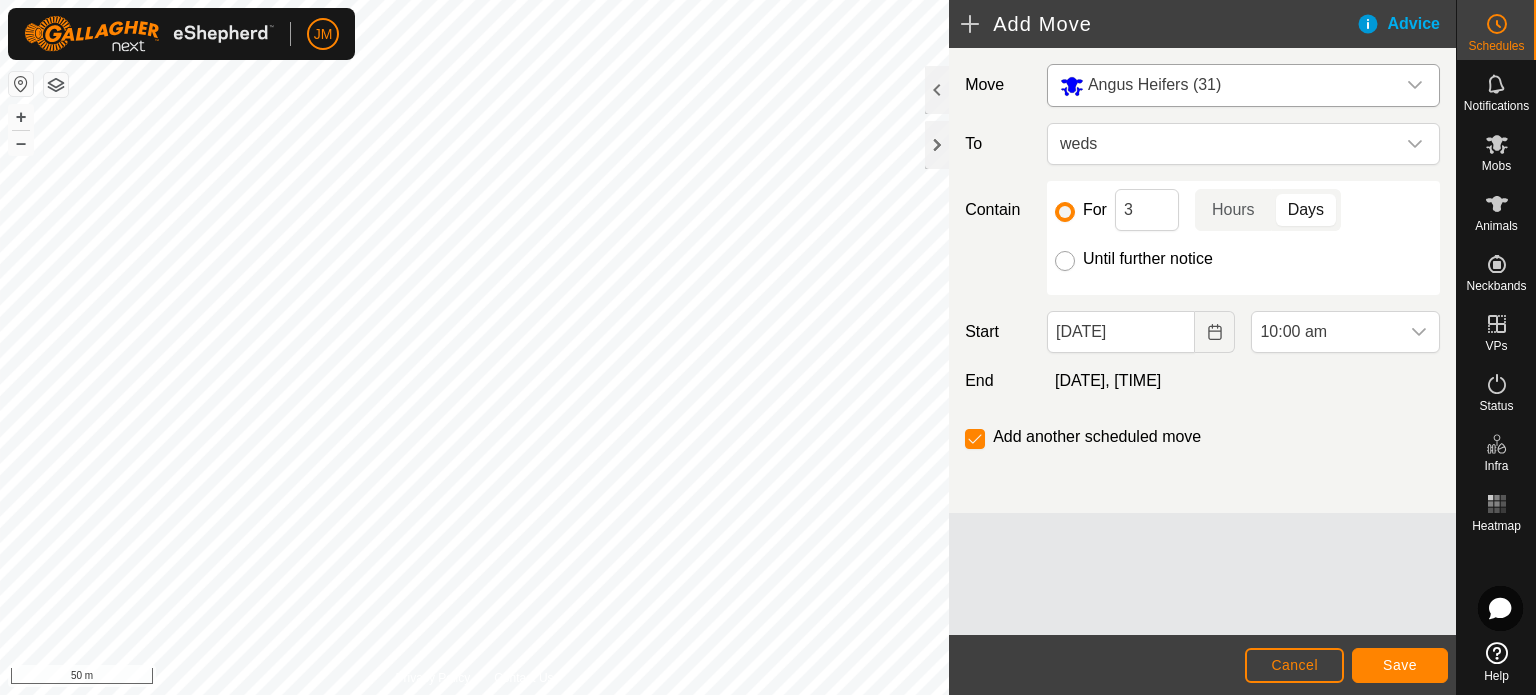 click on "Until further notice" at bounding box center (1065, 261) 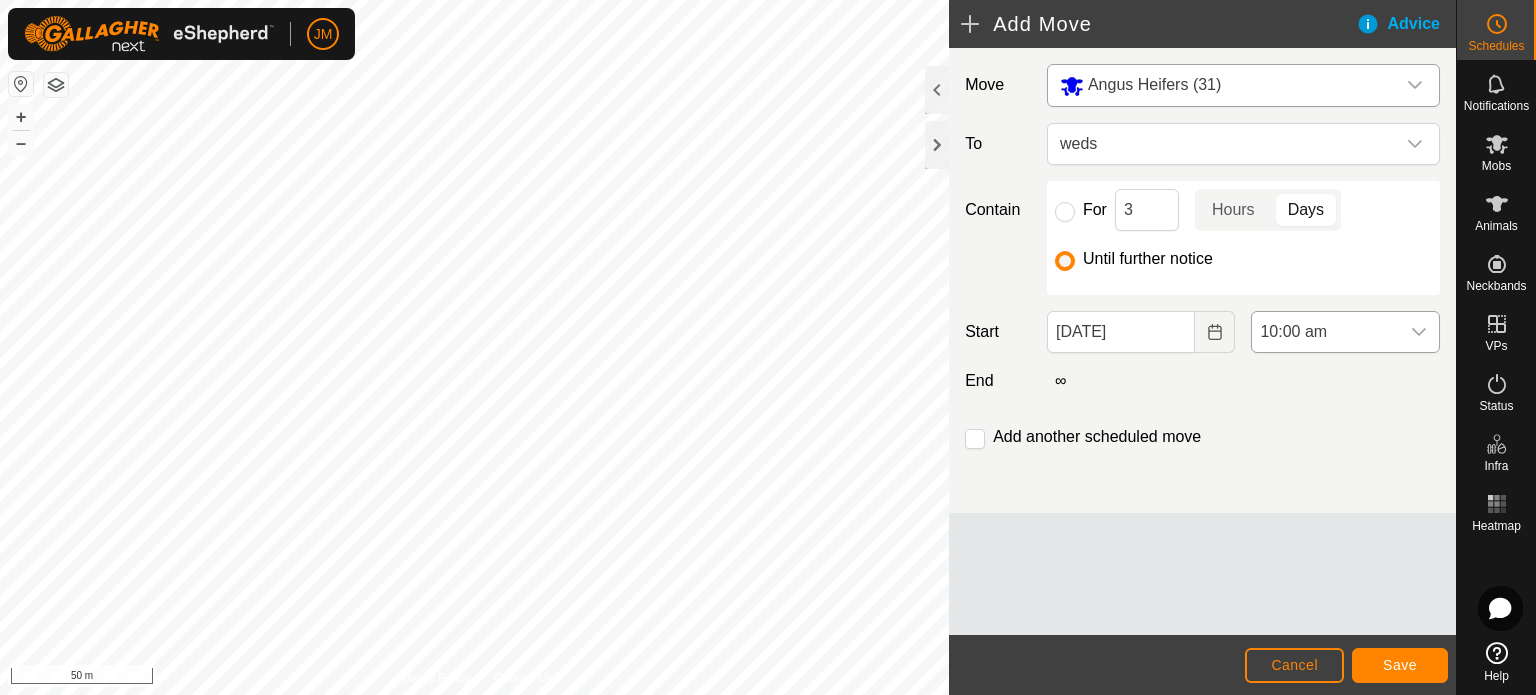 click on "10:00 am" at bounding box center [1325, 332] 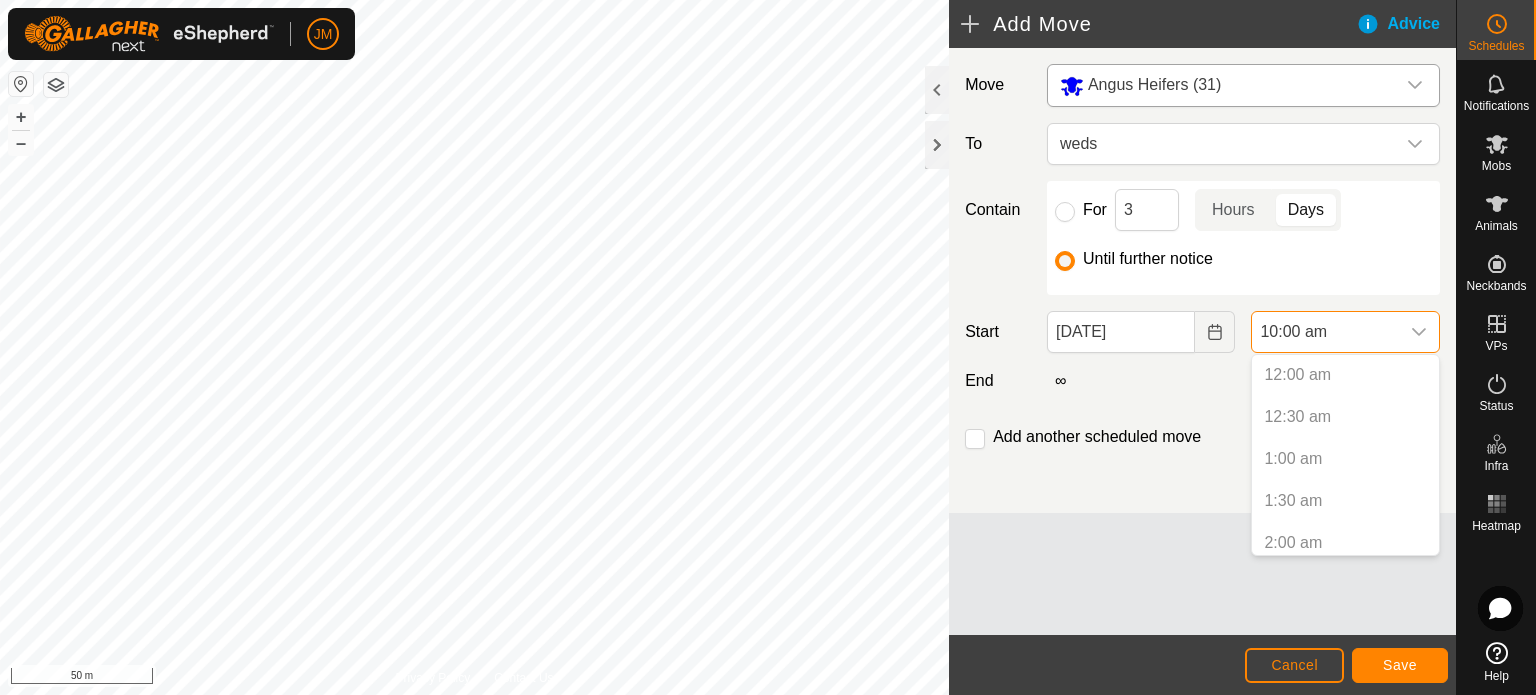 scroll, scrollTop: 680, scrollLeft: 0, axis: vertical 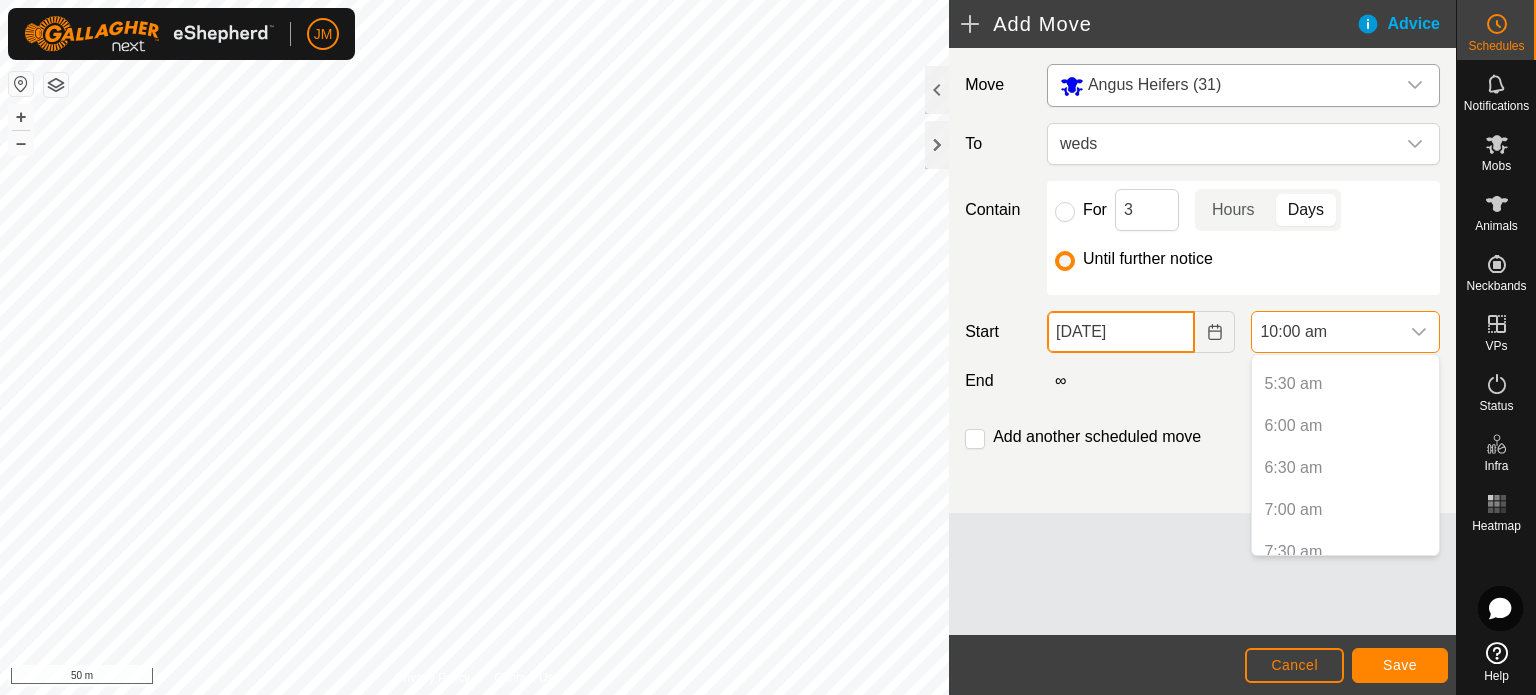 click on "JM Schedules Notifications Mobs Animals Neckbands VPs Status Infra Heatmap Help  Add Move  Advice Move Angus Heifers (31) To weds Contain For 3 Hours Days Until further notice Start 05 Aug, 2025 10:00 am End ∞ Add another scheduled move Cancel Save Privacy Policy Contact Us + – ⇧ i 50 m
12:00 am 12:30 am 1:00 am 1:30 am 2:00 am 2:30 am 3:00 am 3:30 am 4:00 am 4:30 am 5:00 am 5:30 am 6:00 am 6:30 am 7:00 am 7:30 am 8:00 am 8:30 am 9:00 am 9:30 am 10:00 am 10:30 am 11:00 am 11:30 am 12:00 pm 12:30 pm 1:00 pm 1:30 pm 2:00 pm 2:30 pm 3:00 pm 3:30 pm 4:00 pm 4:30 pm 5:00 pm 5:30 pm 6:00 pm 6:30 pm 7:00 pm 7:30 pm 8:00 pm 8:30 pm 9:00 pm 9:30 pm 10:00 pm 10:30 pm 11:00 pm 11:30 pm" at bounding box center [768, 347] 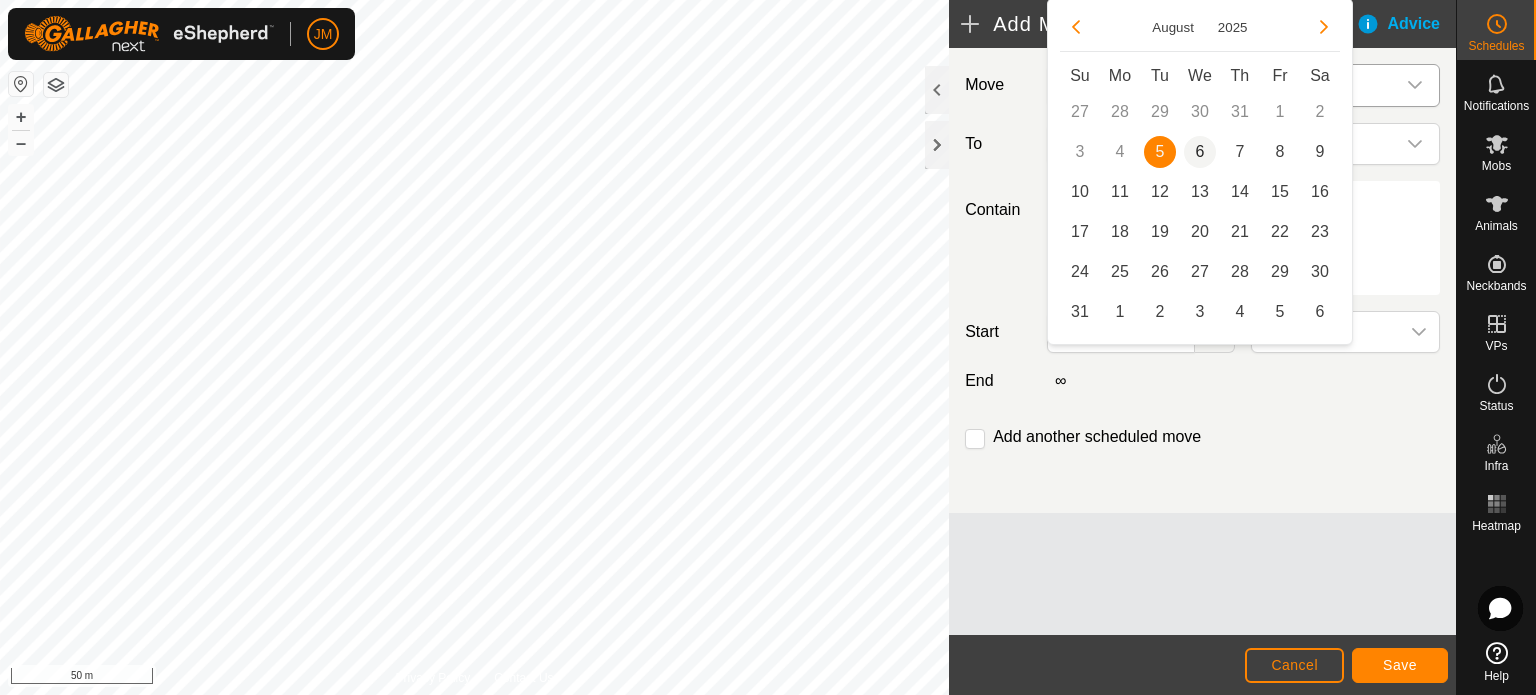 click on "6" at bounding box center [1200, 152] 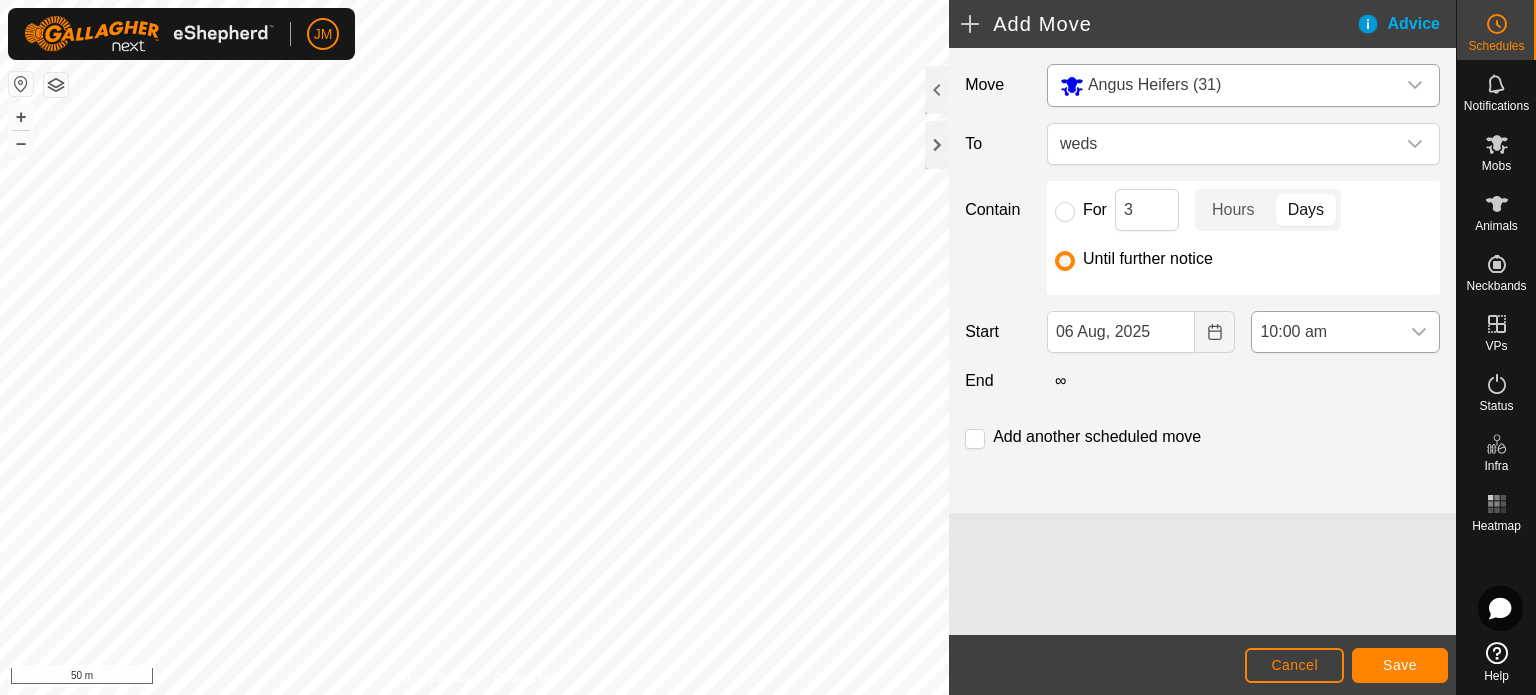 click on "10:00 am" at bounding box center [1325, 332] 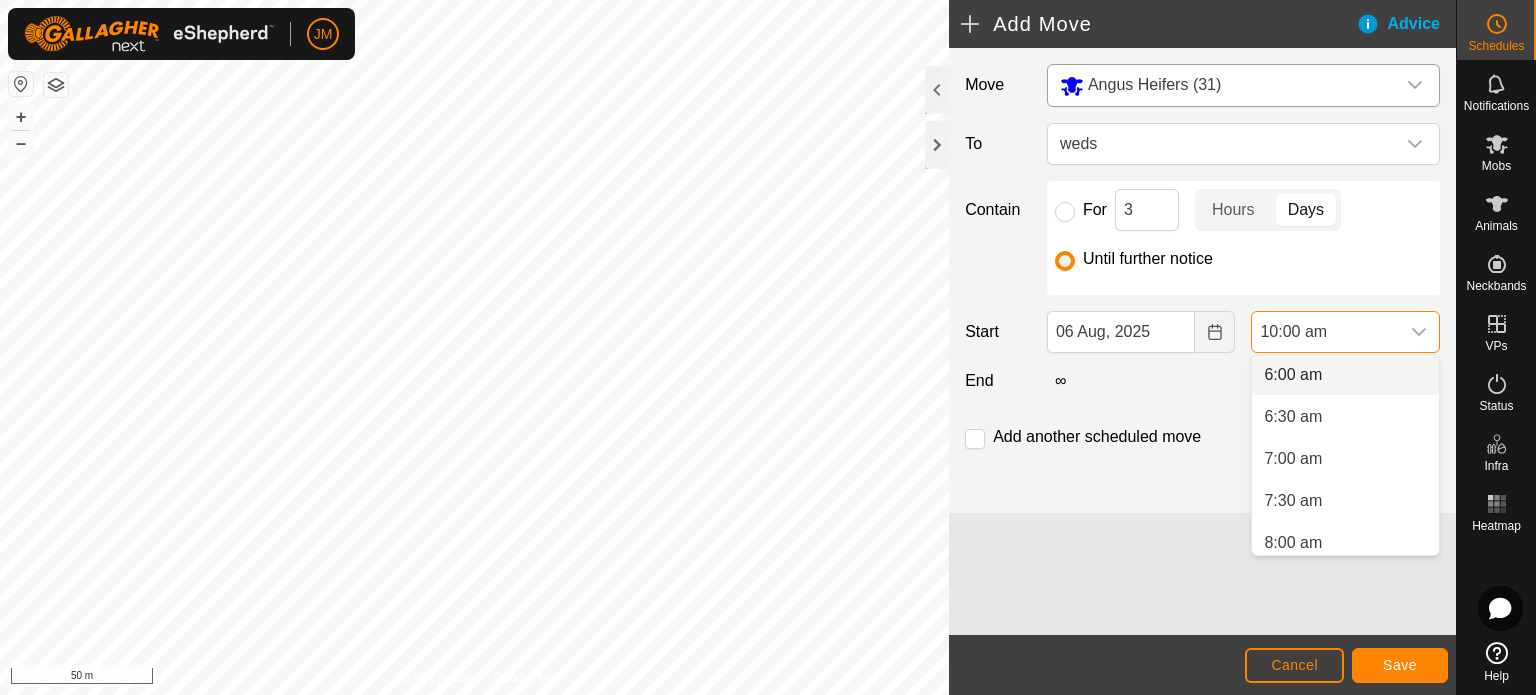 click on "6:00 am" at bounding box center [1345, 375] 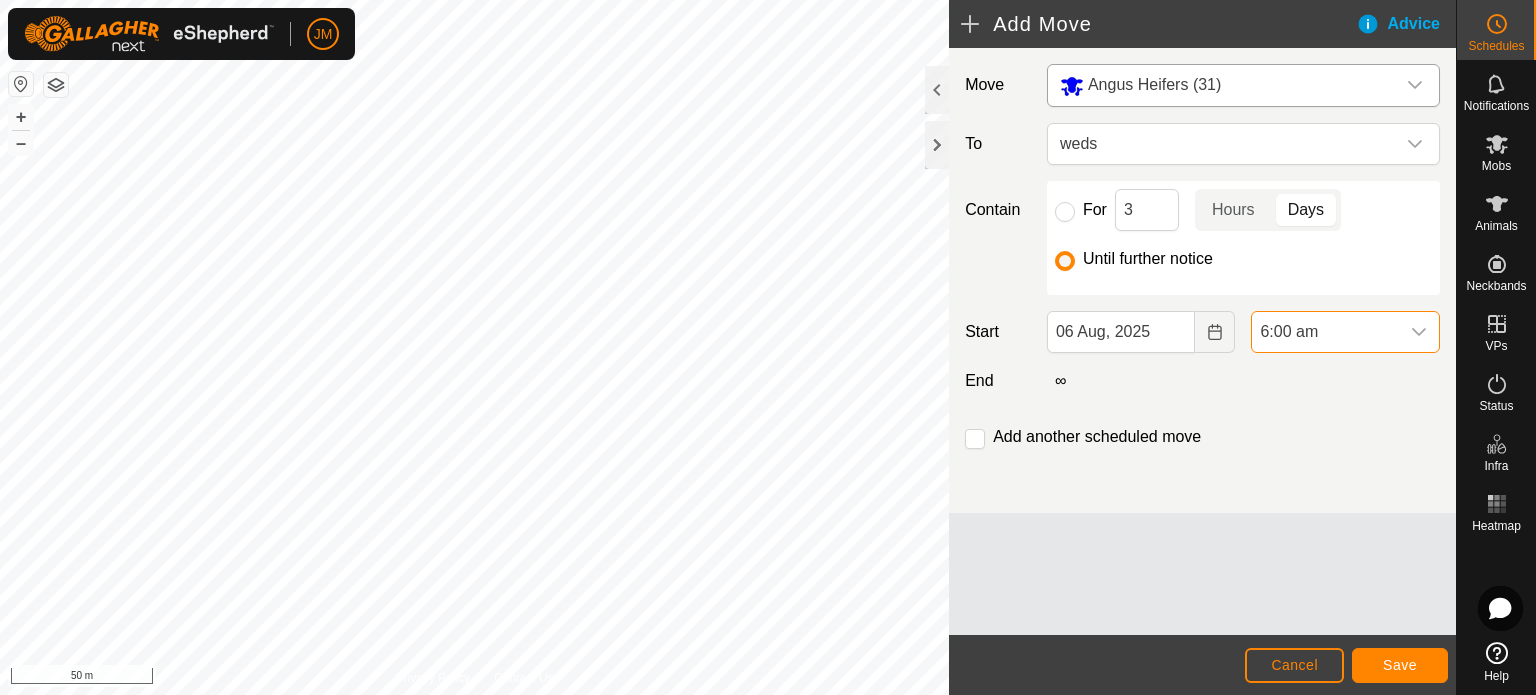 scroll, scrollTop: 680, scrollLeft: 0, axis: vertical 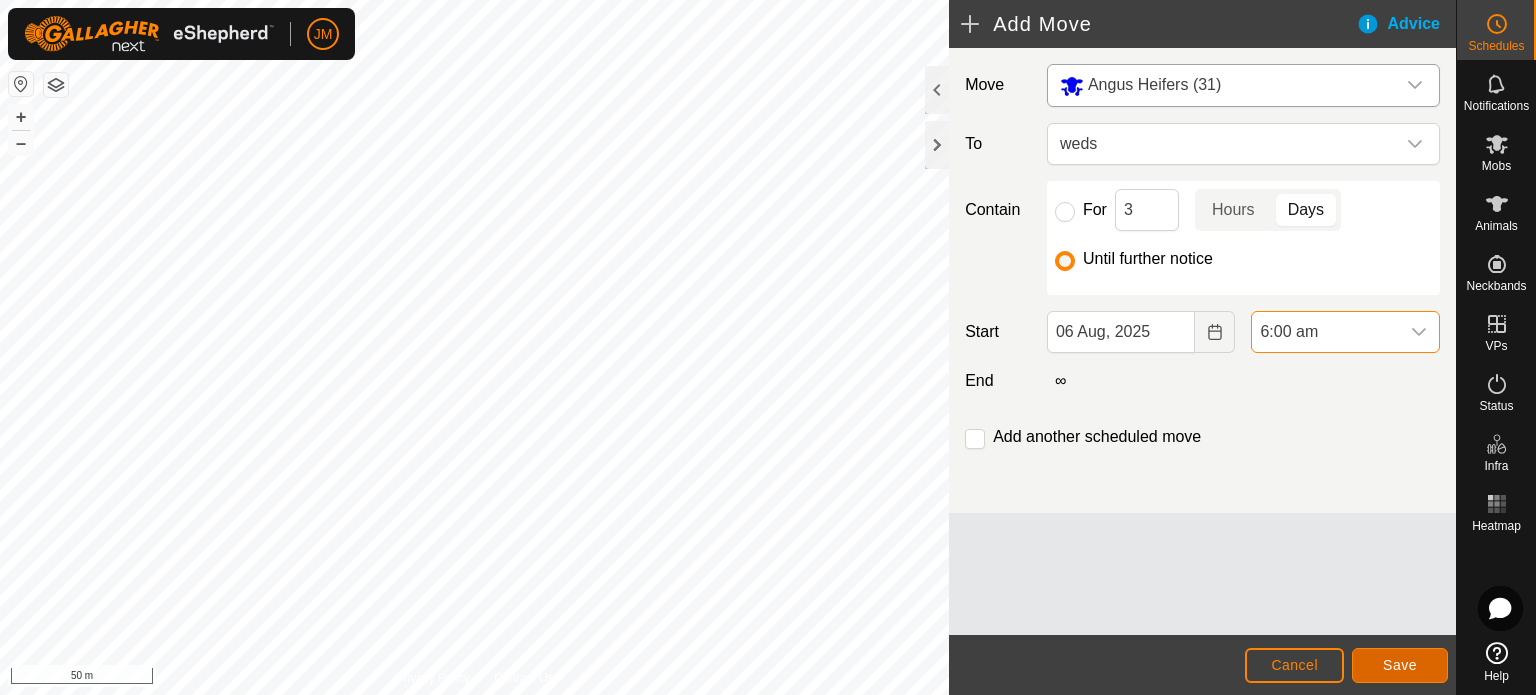 click on "Save" 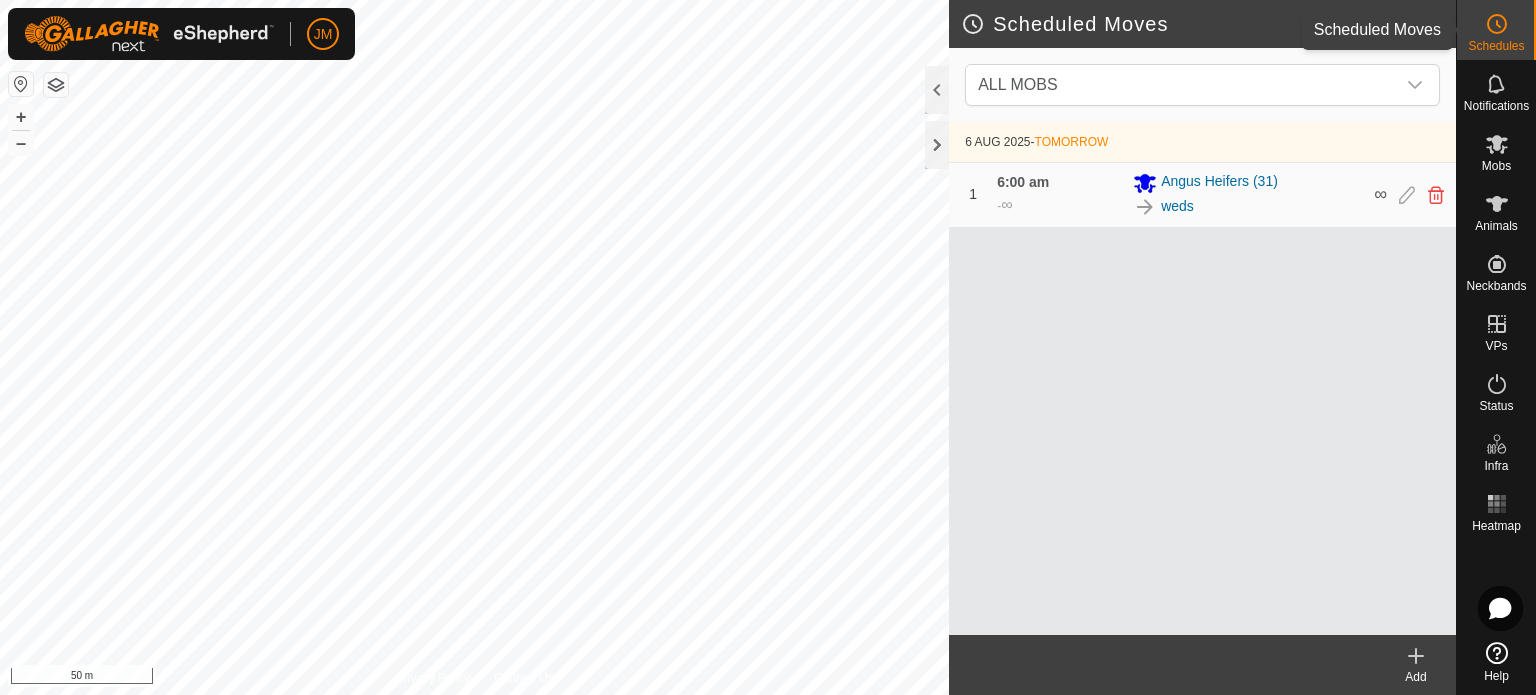 click 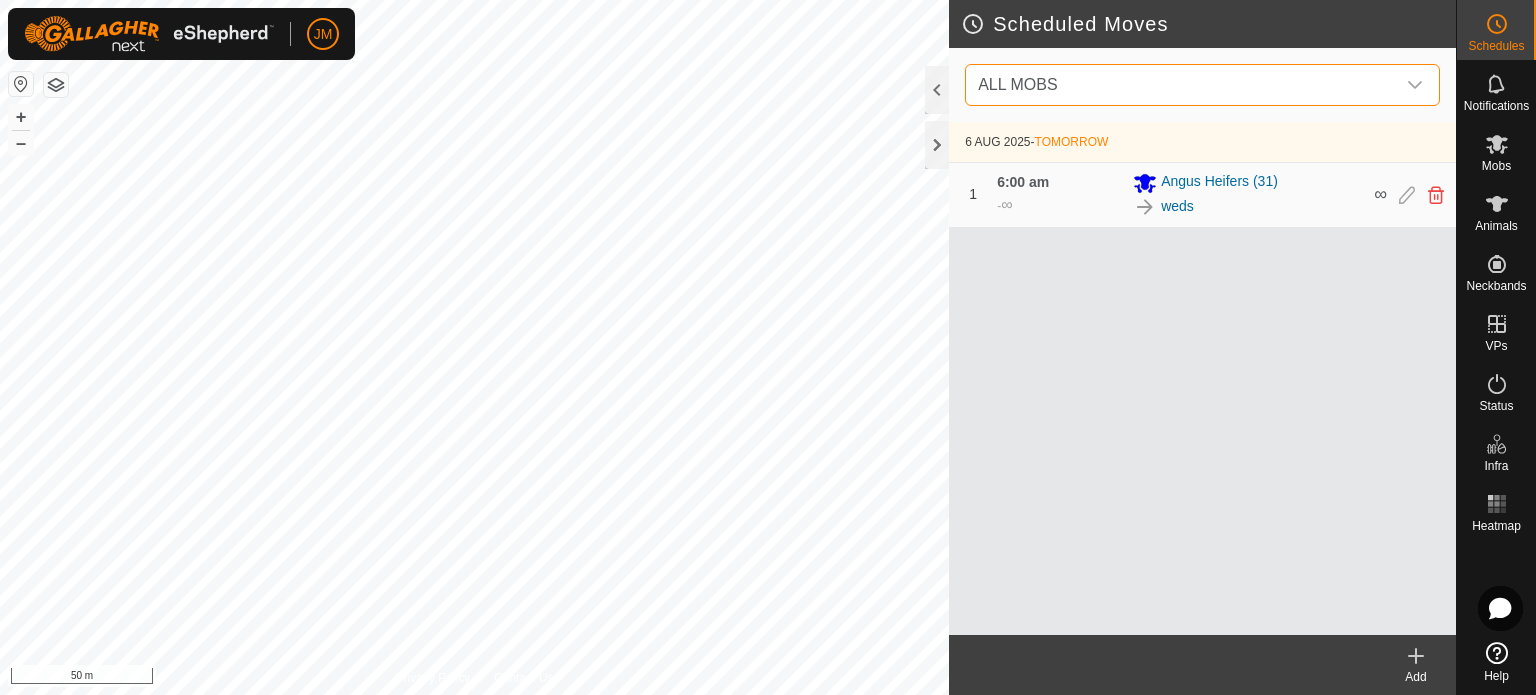 click on "ALL MOBS" at bounding box center [1182, 85] 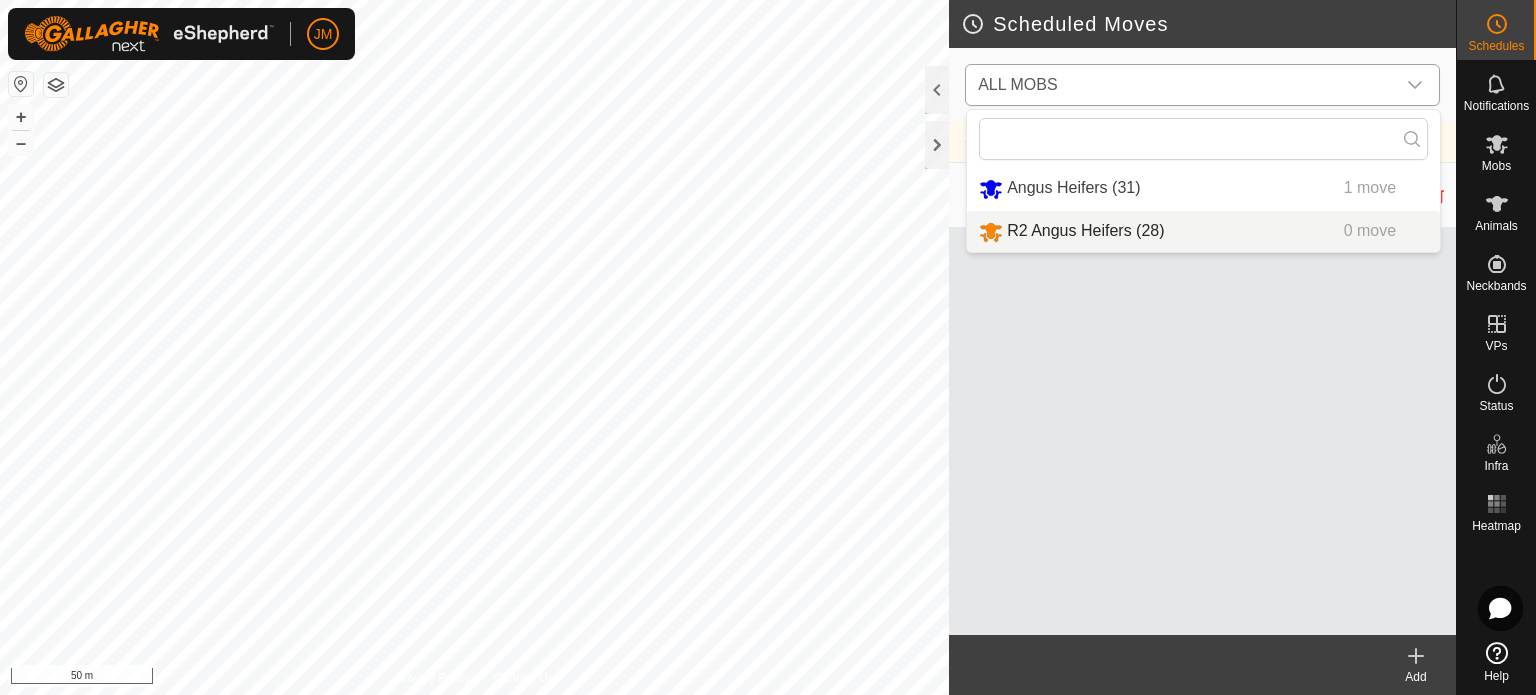 click on "R2 Angus Heifers (28) 0 move" at bounding box center [1203, 231] 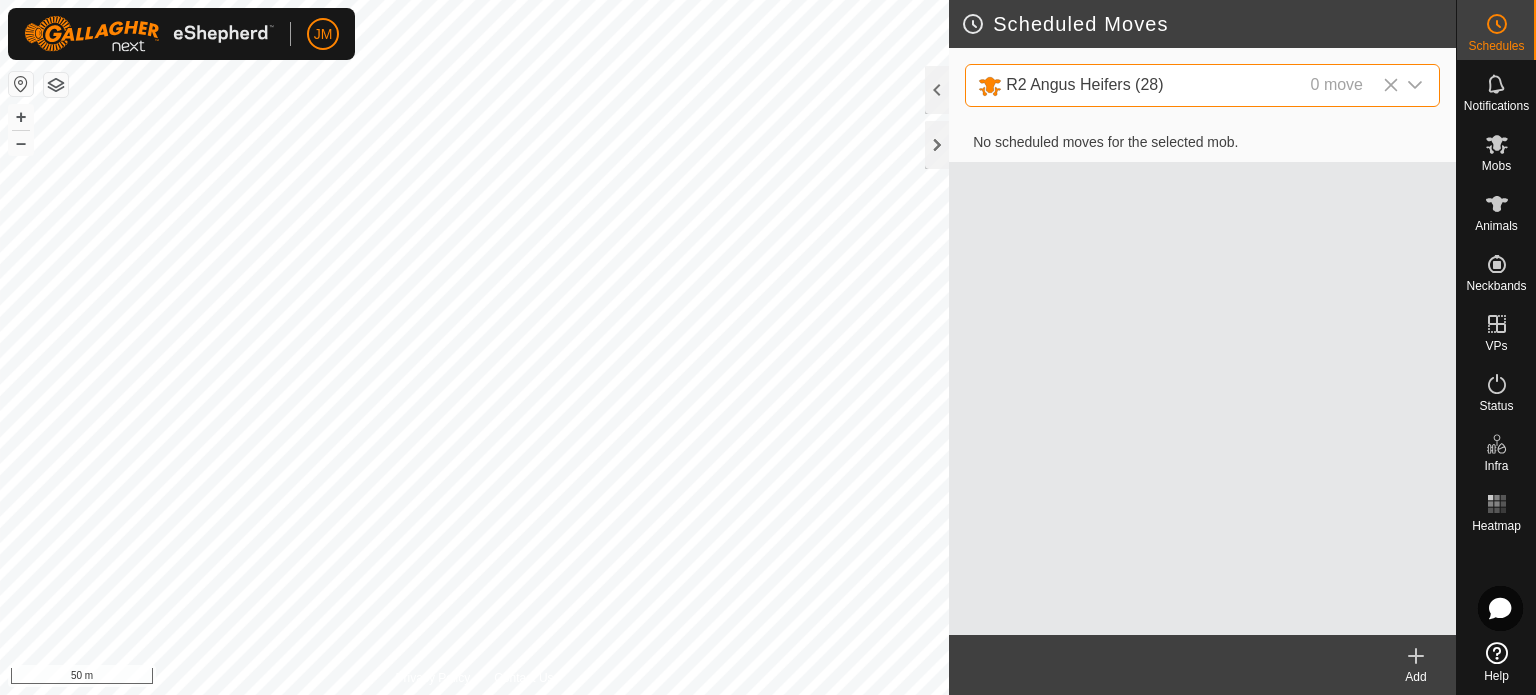 click on "R2 Angus Heifers (28)" at bounding box center (1084, 84) 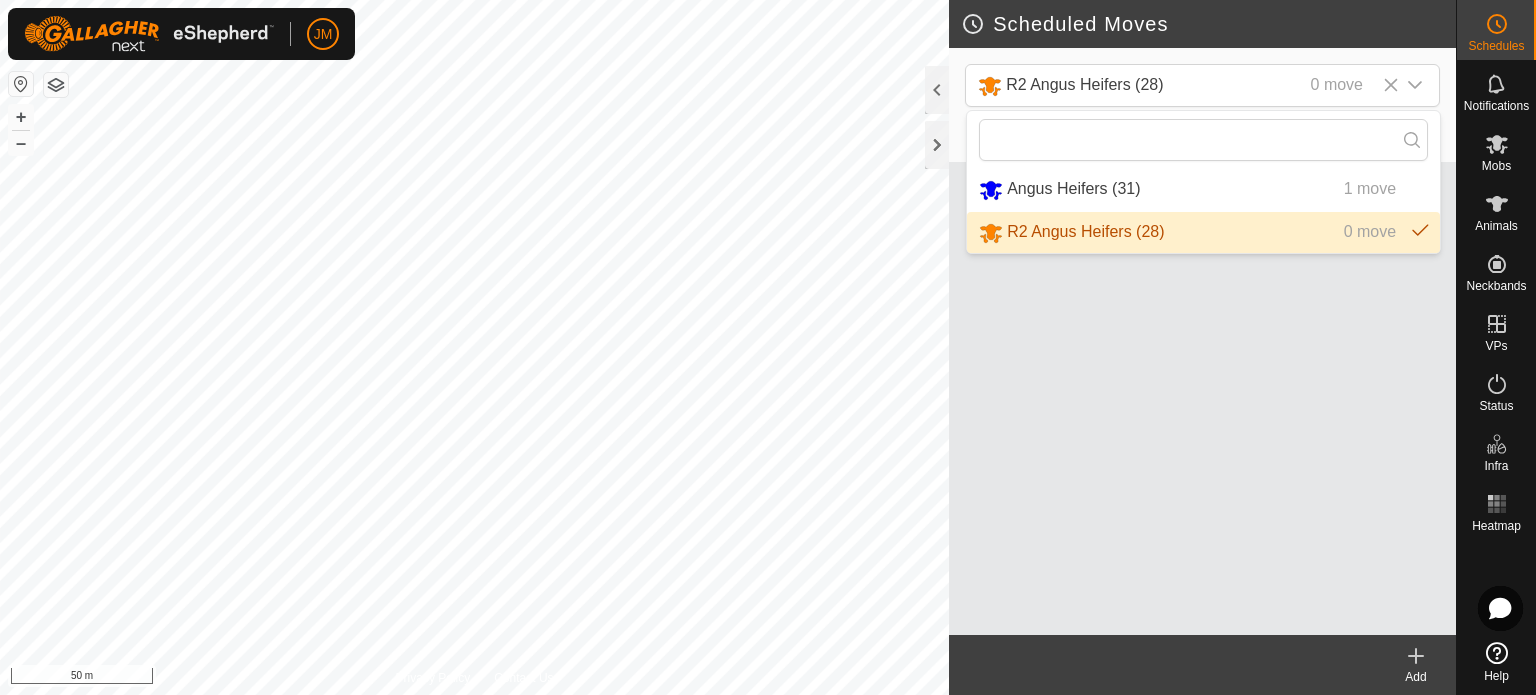 click on "R2 Angus Heifers (28) 0 move" at bounding box center (1203, 232) 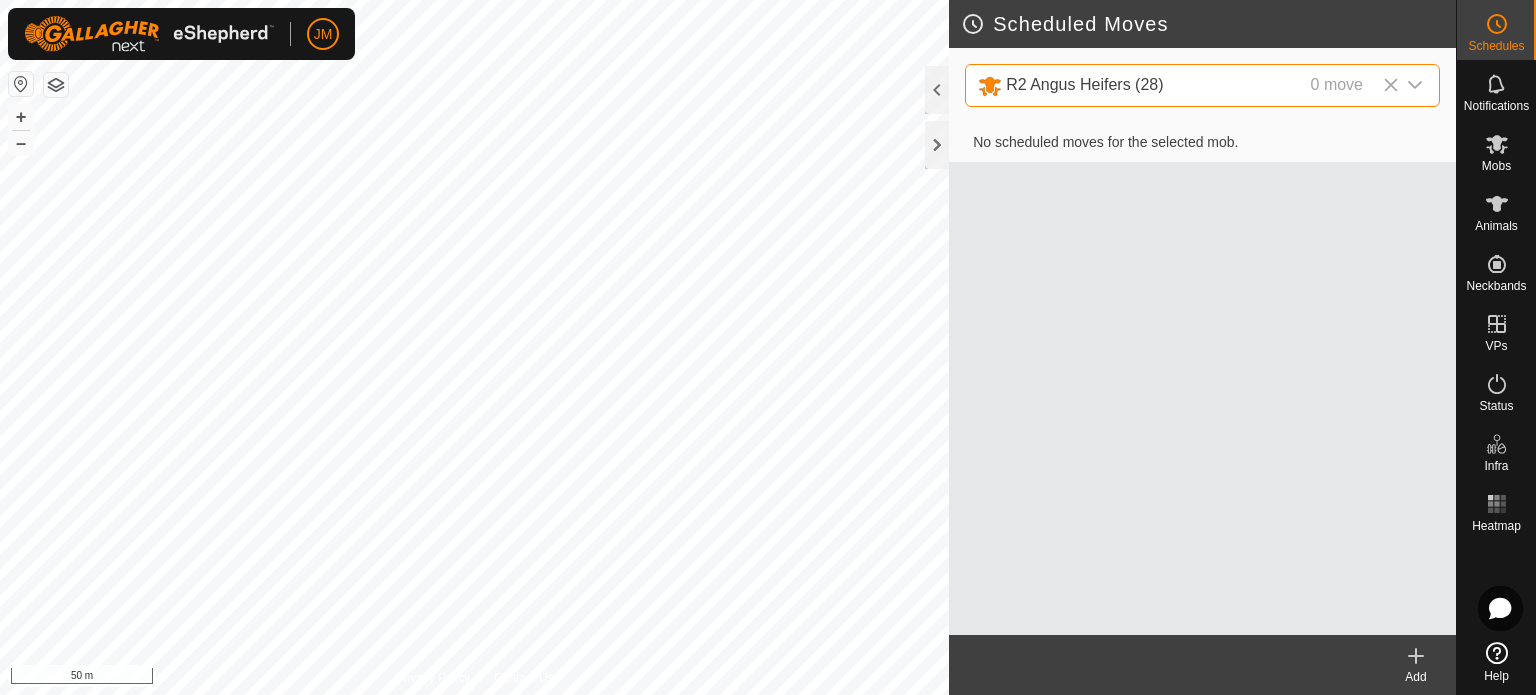 click 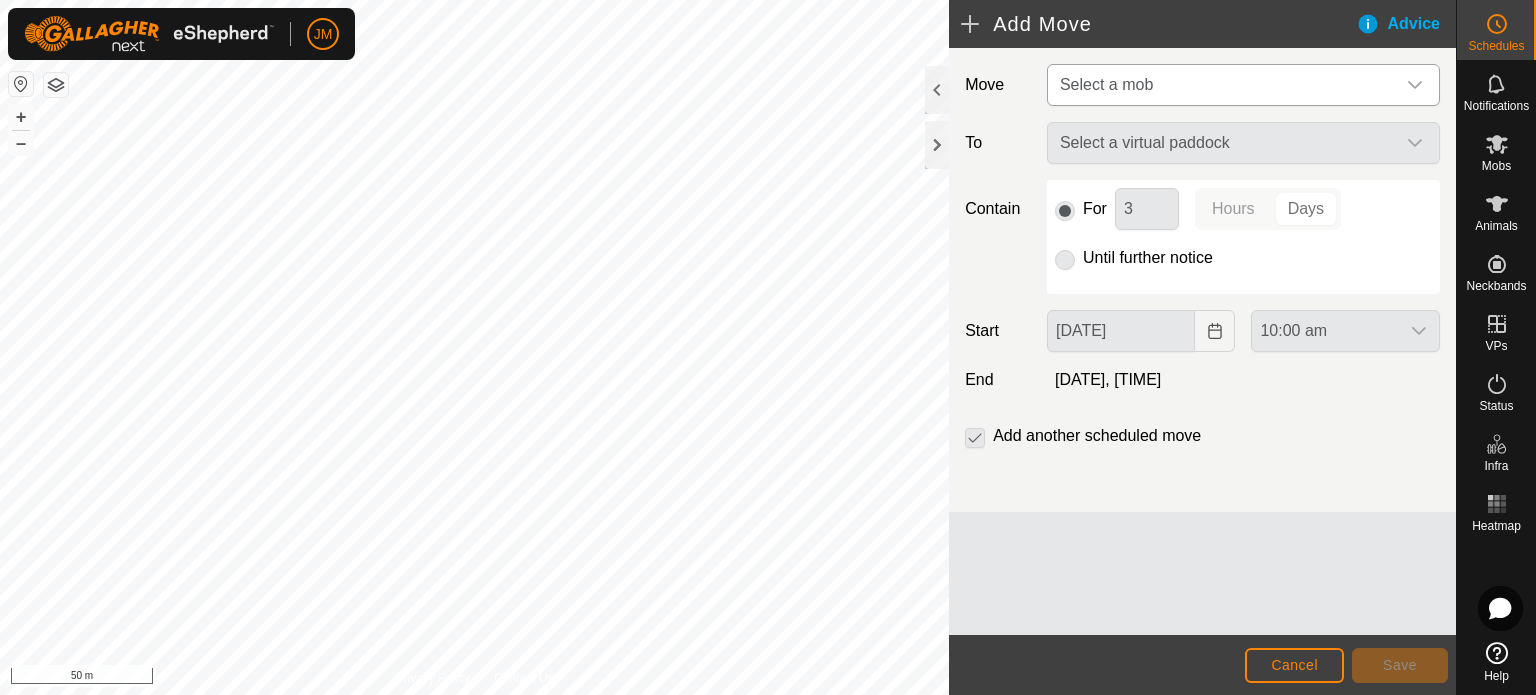 click on "Select a mob" at bounding box center (1106, 84) 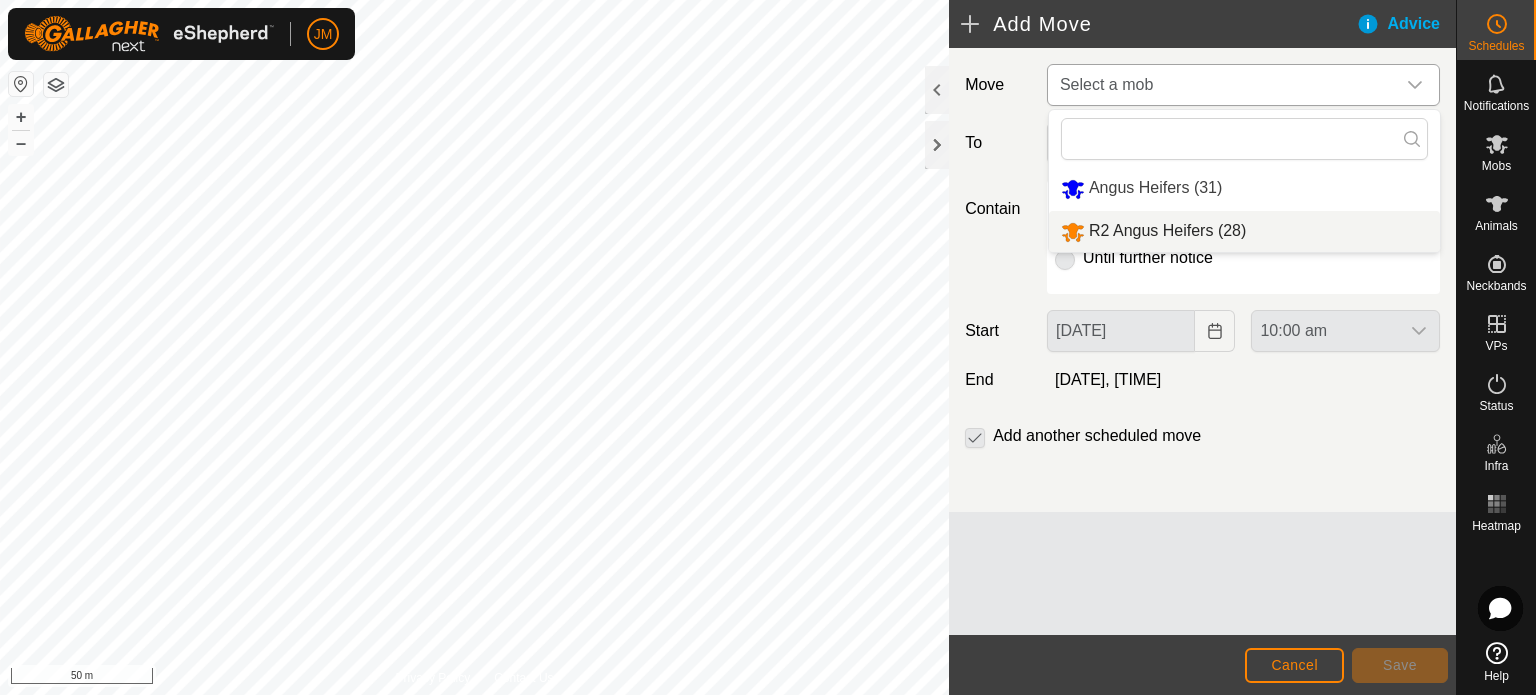 click on "R2 Angus Heifers (28)" at bounding box center (1244, 231) 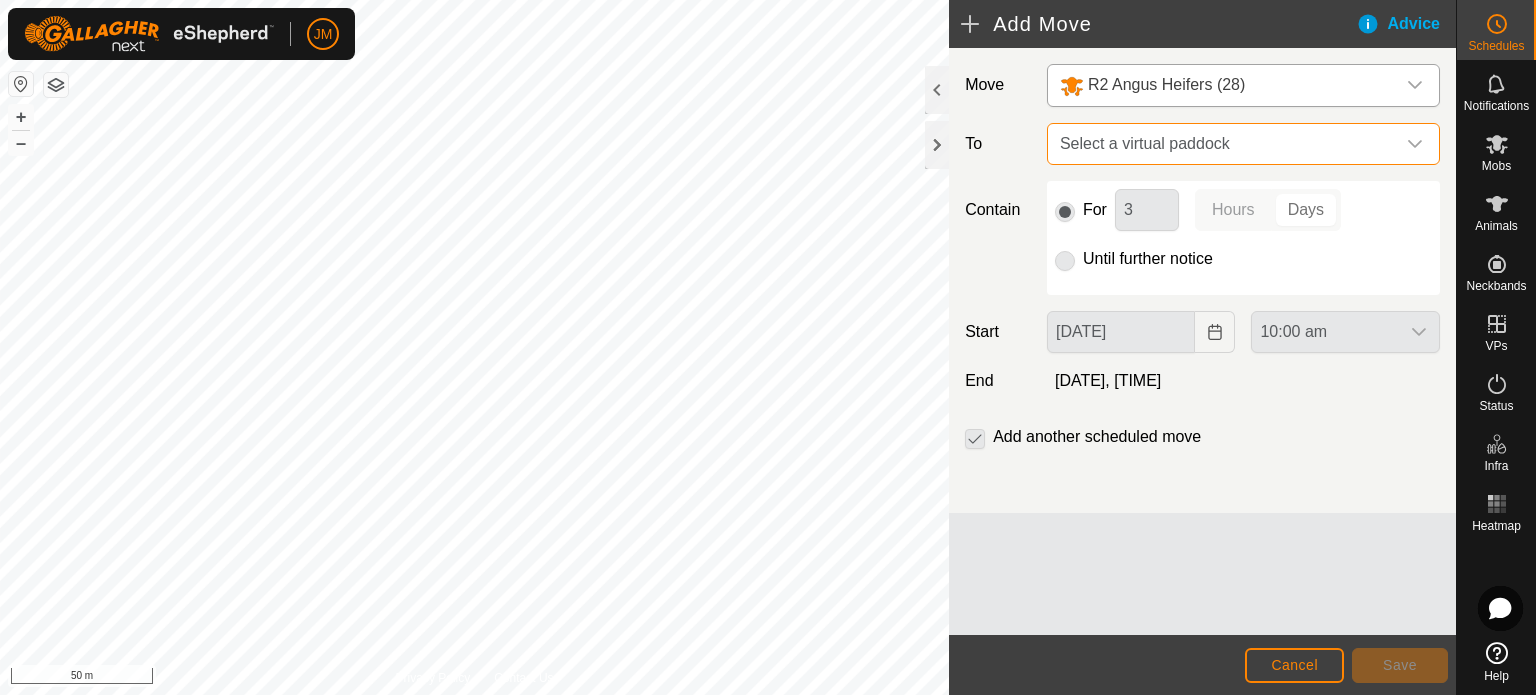 click on "Select a virtual paddock" at bounding box center [1223, 144] 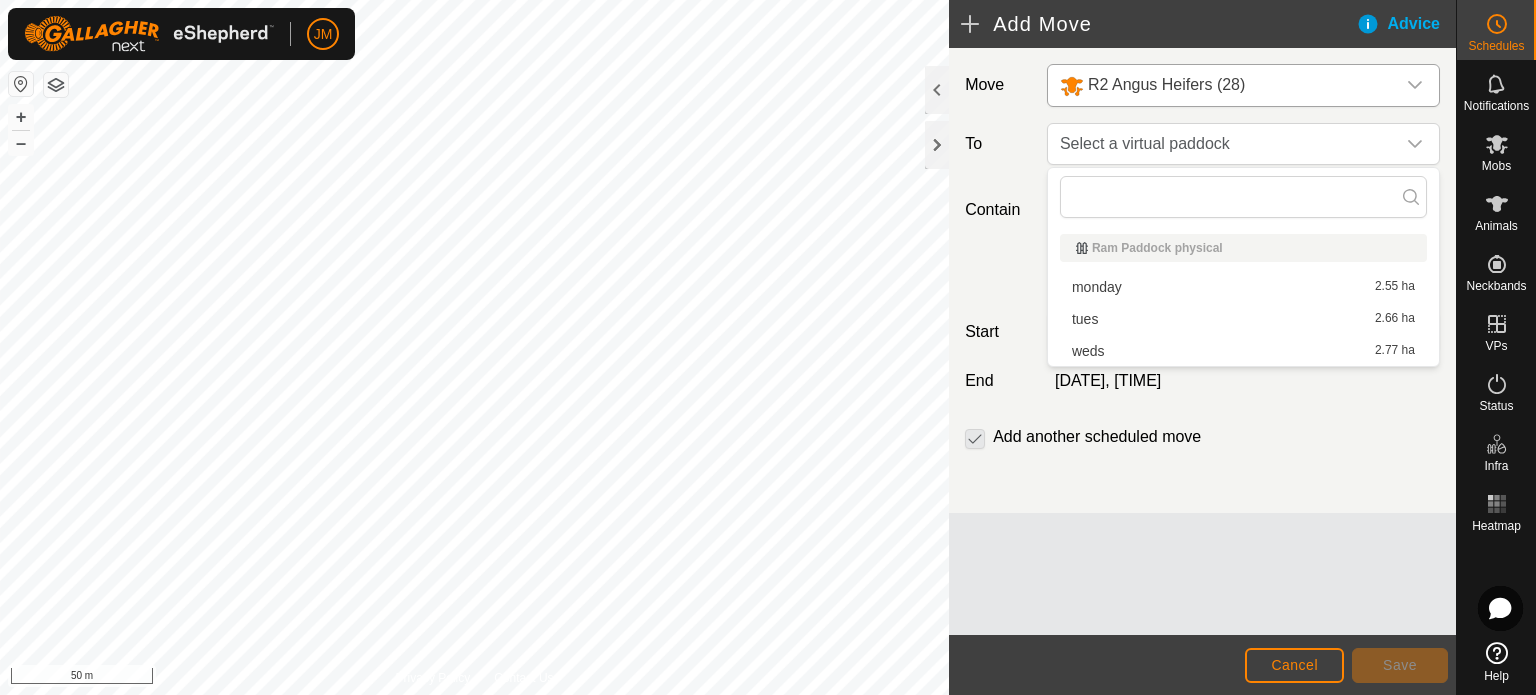 click on "weds  2.77 ha" at bounding box center [1243, 351] 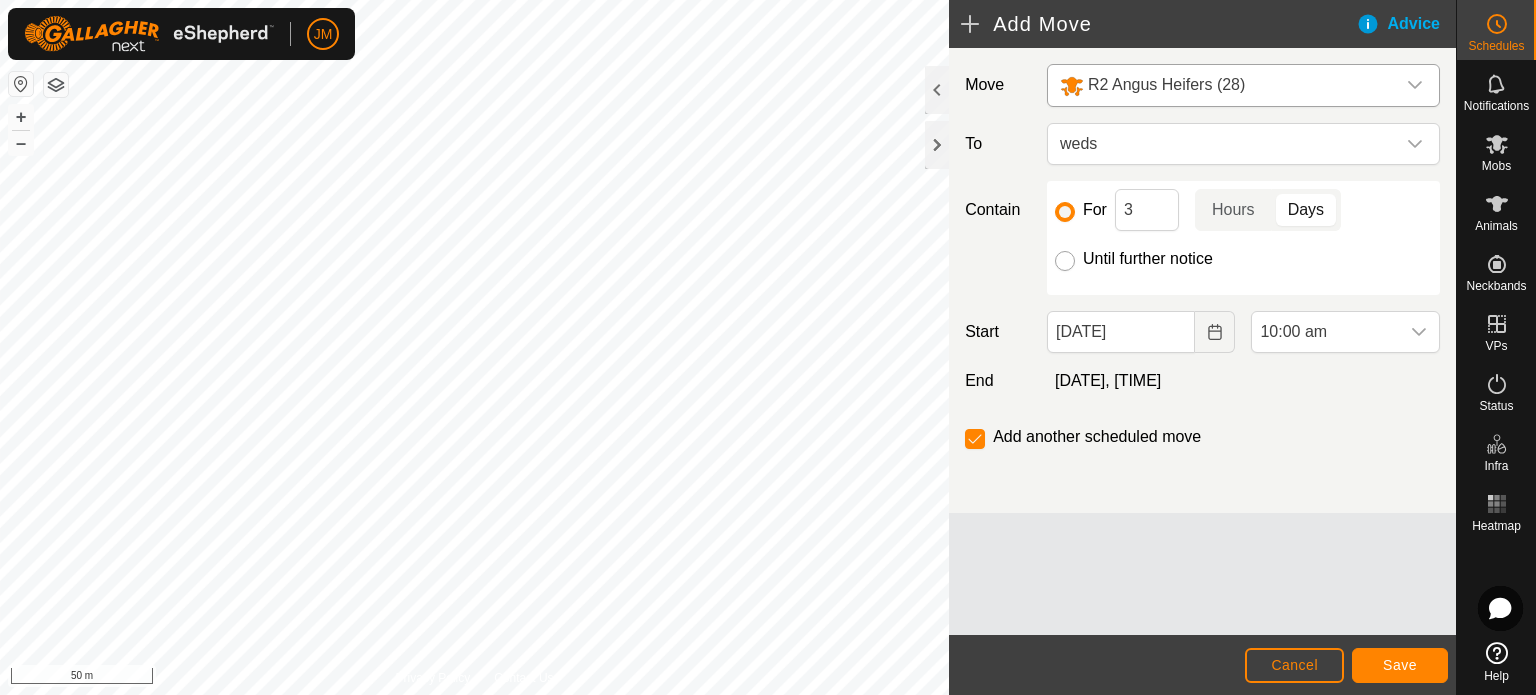 click on "Until further notice" at bounding box center (1065, 261) 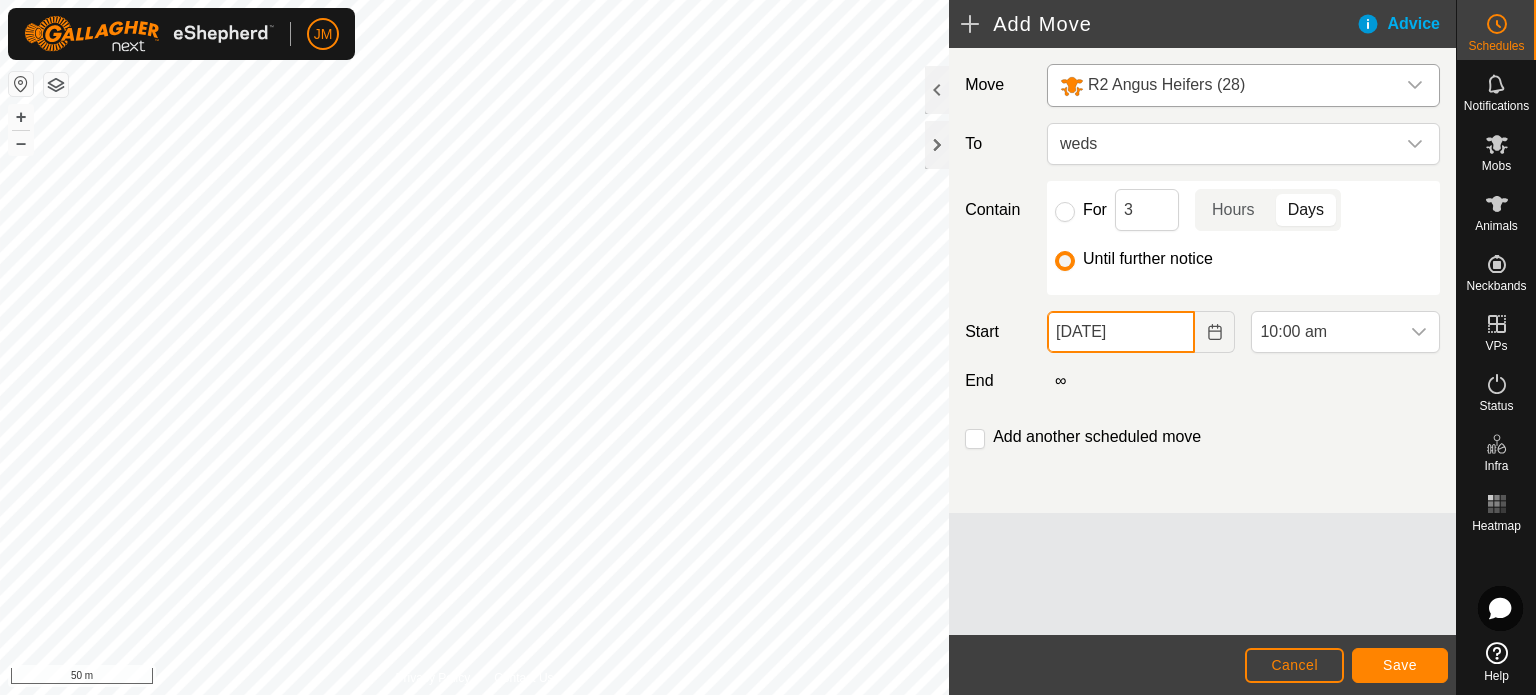 click on "JM Schedules Notifications Mobs Animals Neckbands VPs Status Infra Heatmap Help  Add Move  Advice Move R2 Angus Heifers (28) To weds Contain For 3 Hours Days Until further notice Start 05 Aug, 2025 10:00 am End ∞ Add another scheduled move Cancel Save Privacy Policy Contact Us + – ⇧ i 50 m" at bounding box center (768, 347) 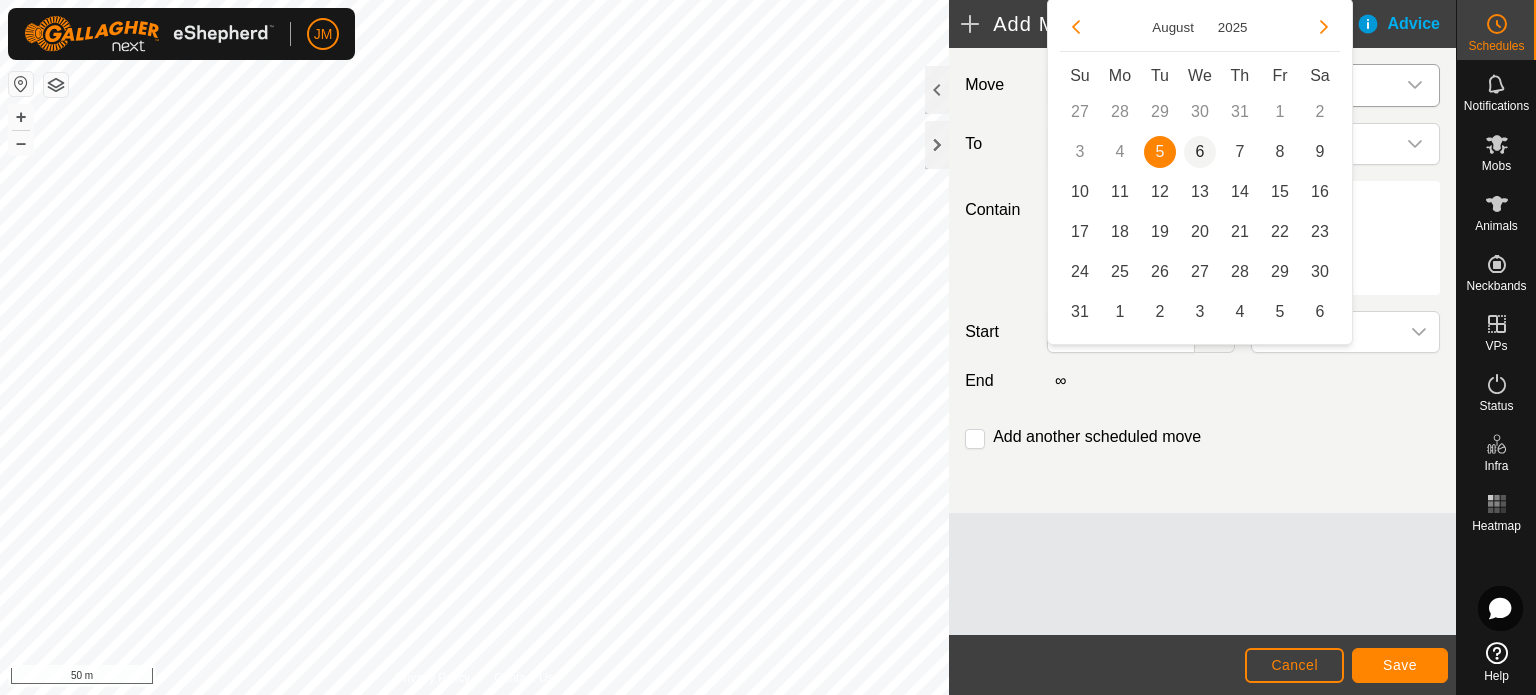 click on "6" at bounding box center (1200, 152) 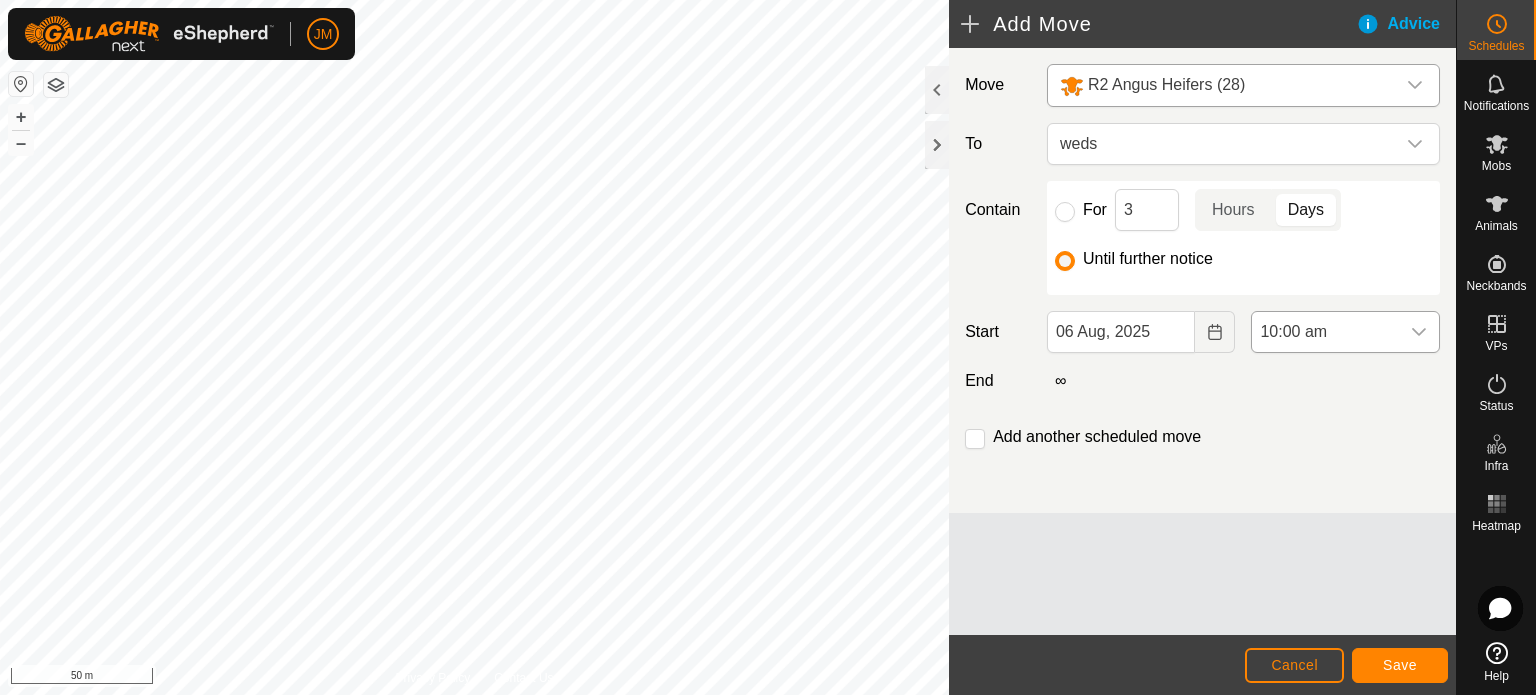 click on "10:00 am" at bounding box center [1325, 332] 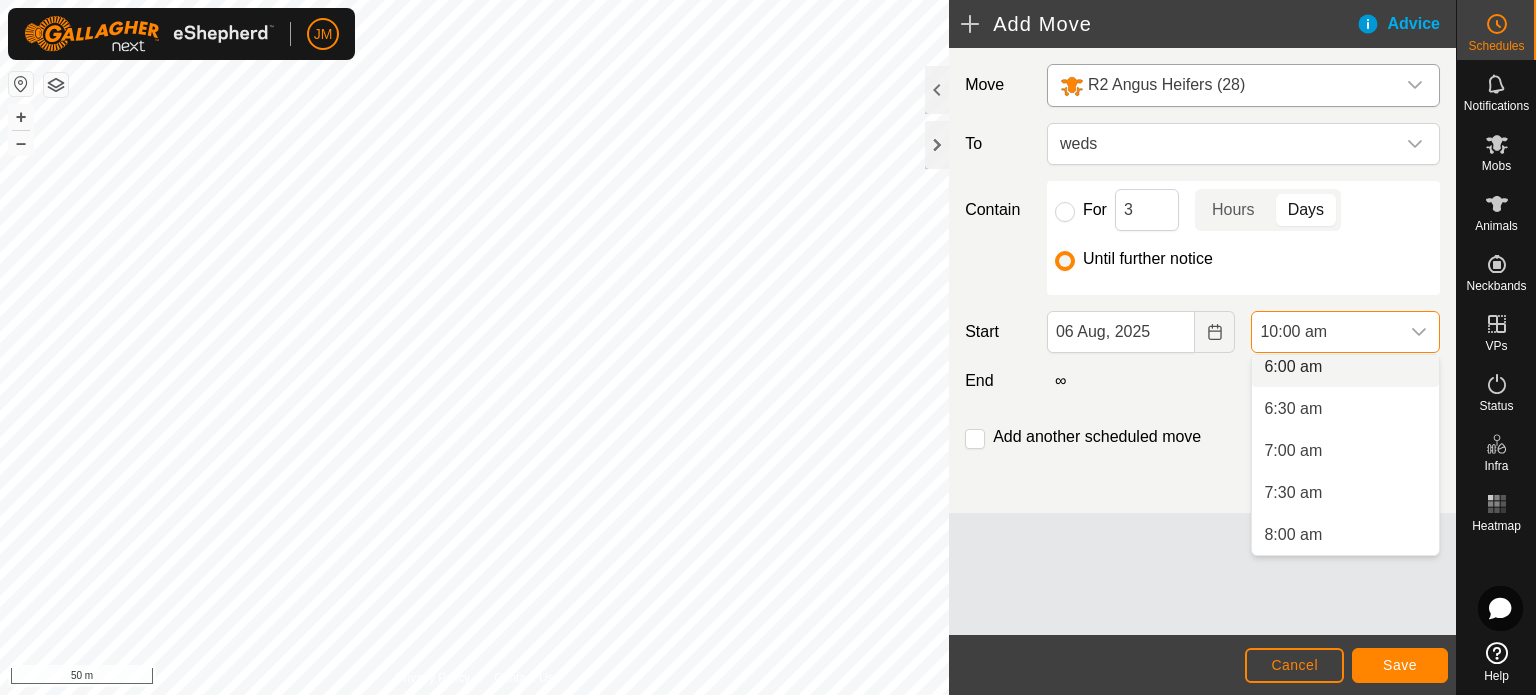 scroll, scrollTop: 504, scrollLeft: 0, axis: vertical 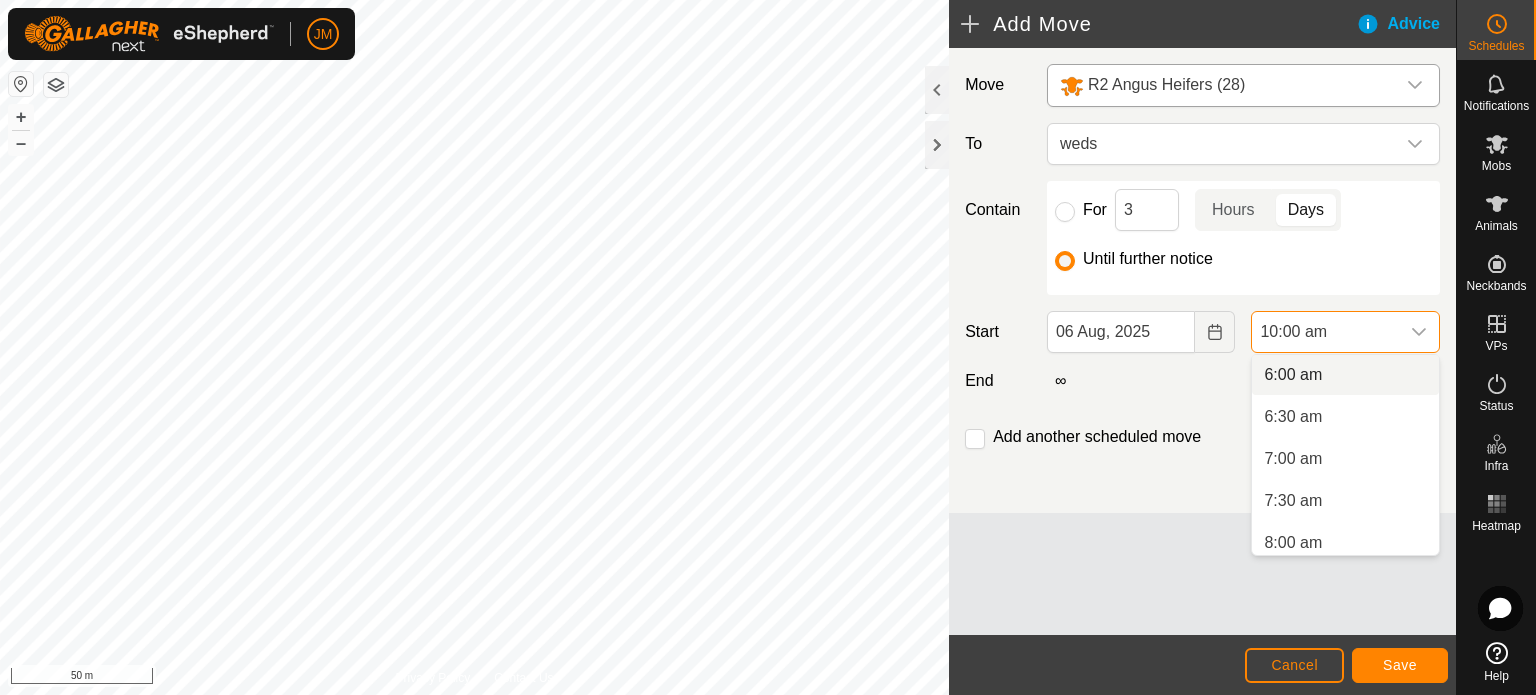 click on "6:00 am" at bounding box center [1345, 375] 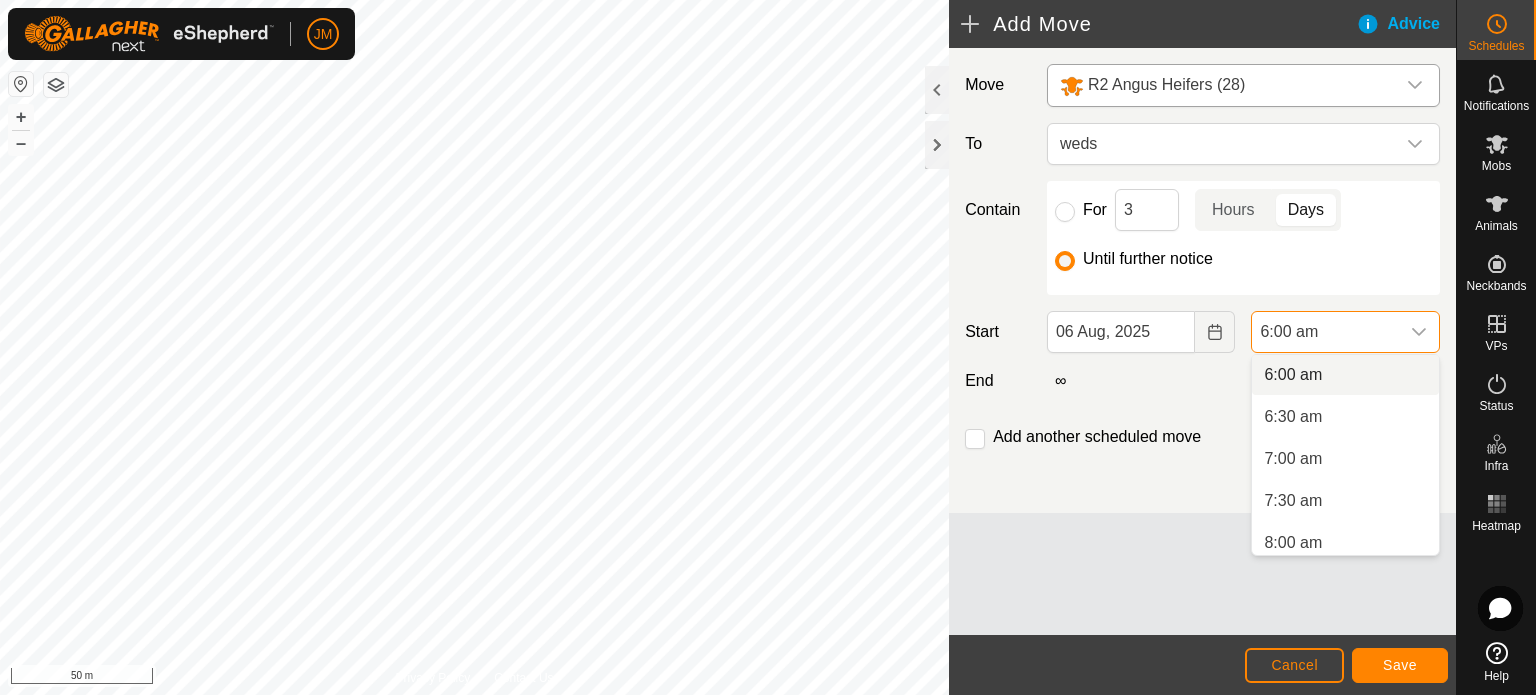 scroll, scrollTop: 0, scrollLeft: 0, axis: both 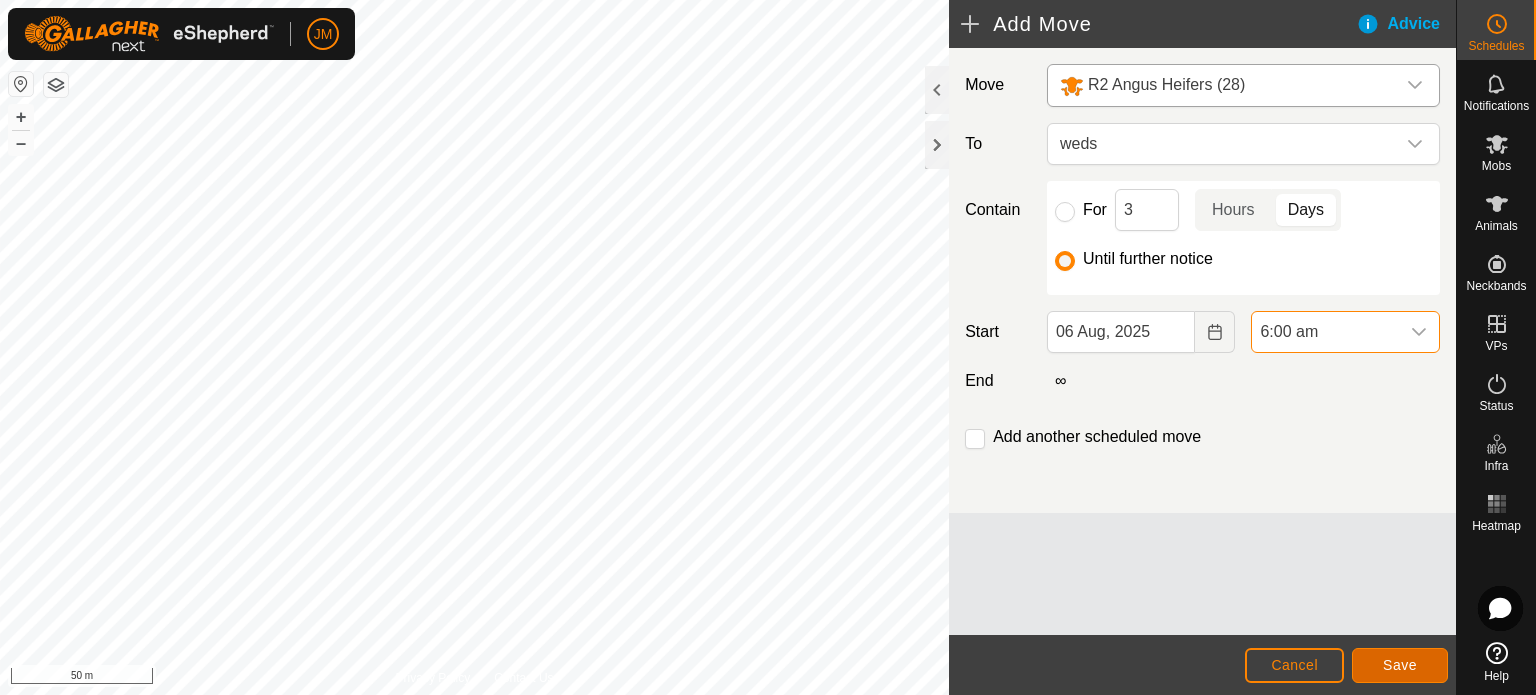 click on "Save" 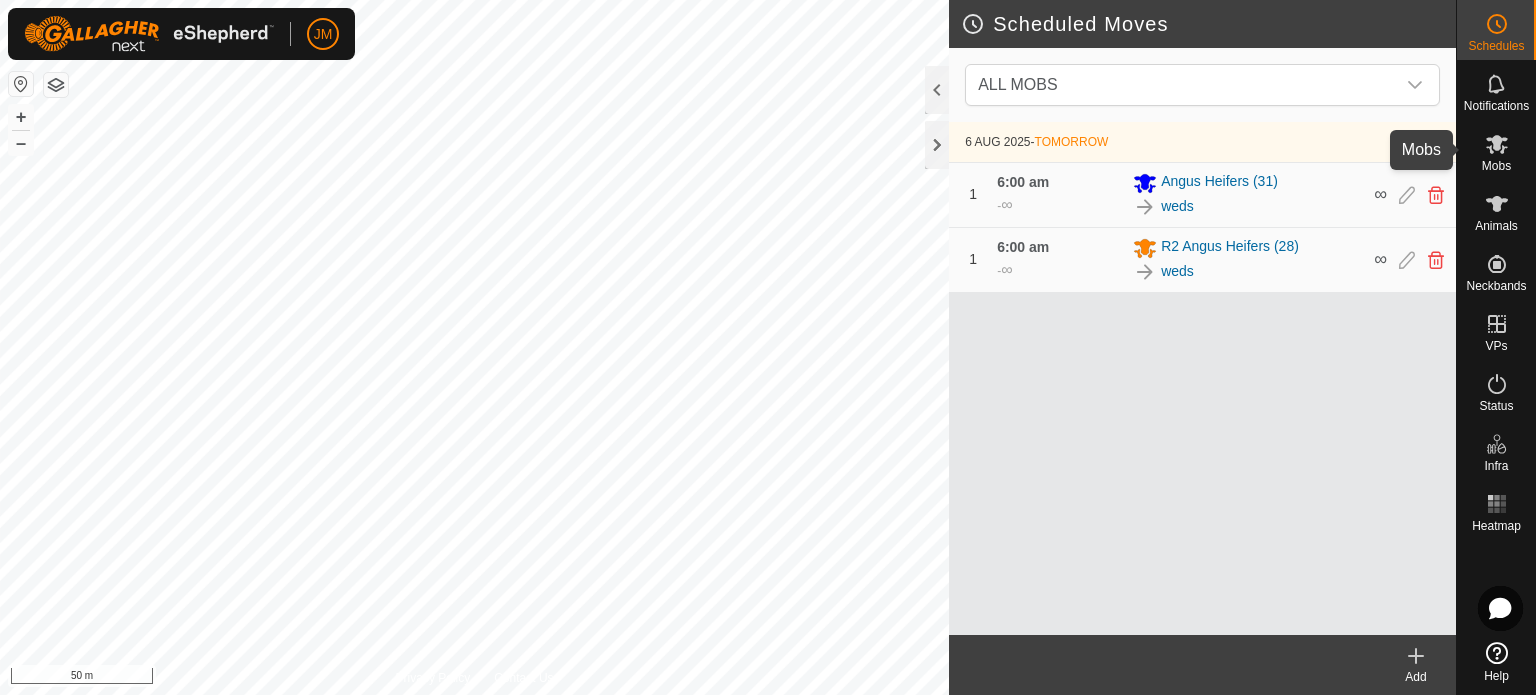 click 